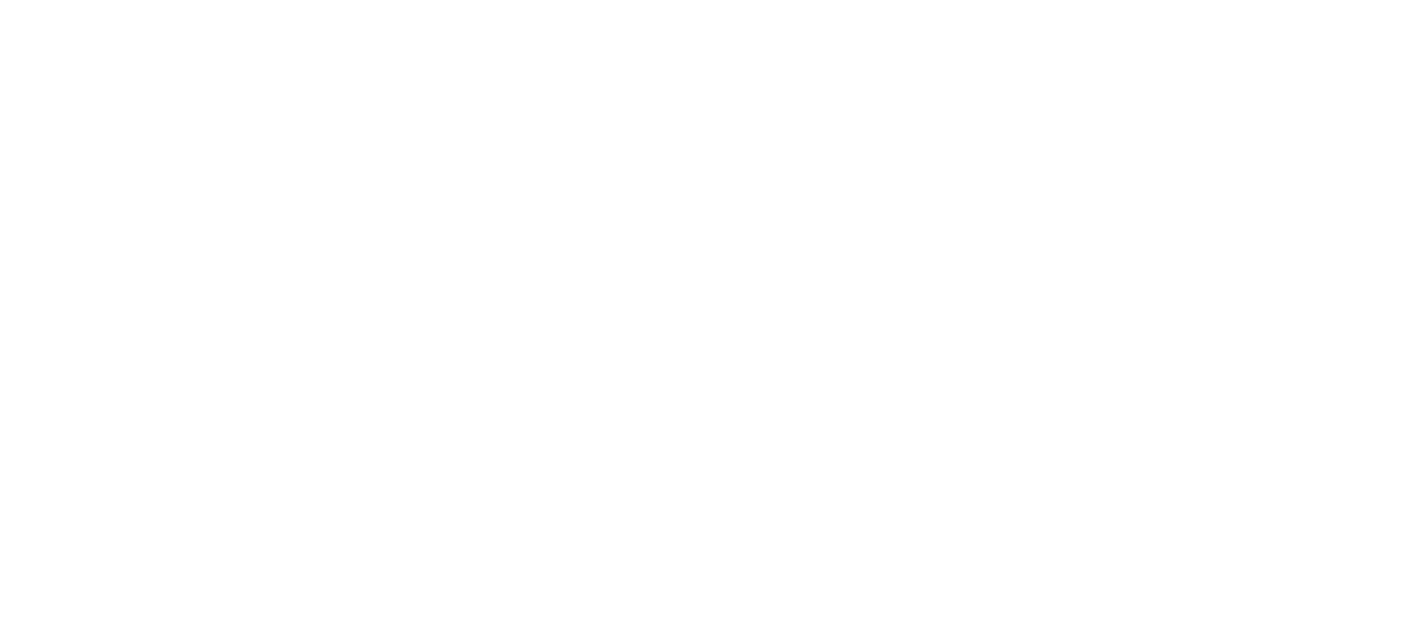 scroll, scrollTop: 0, scrollLeft: 0, axis: both 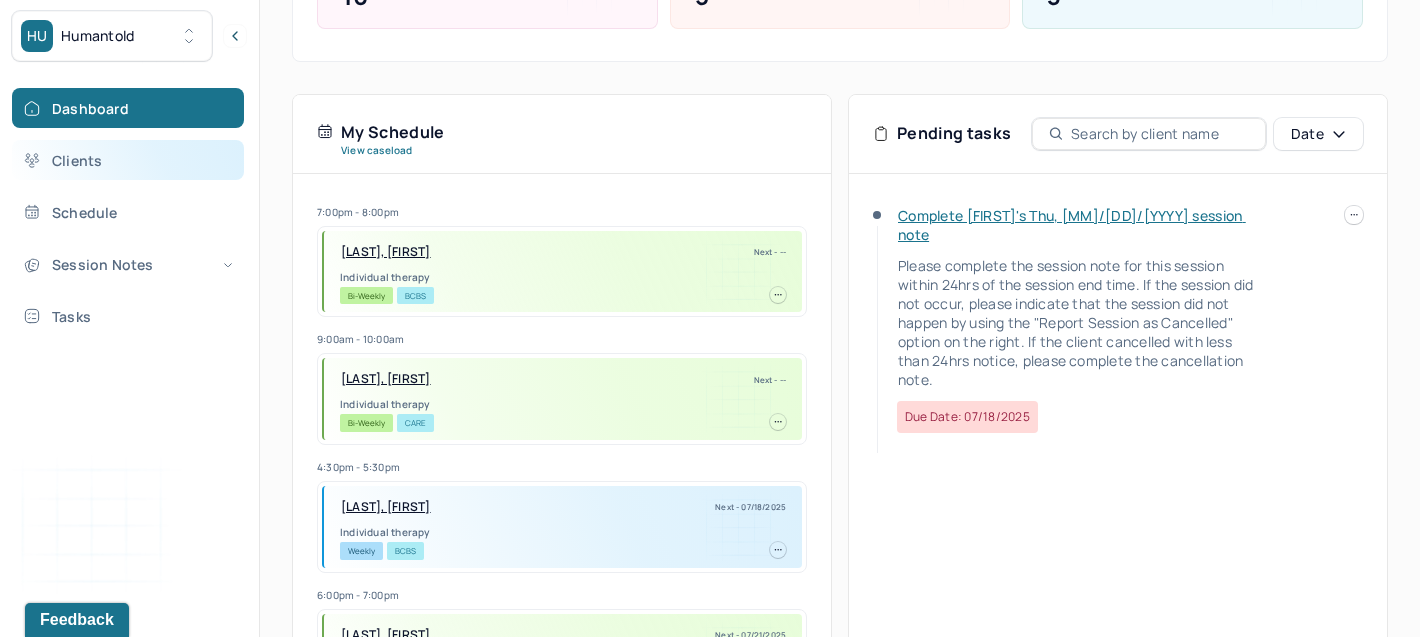 click on "Clients" at bounding box center [128, 160] 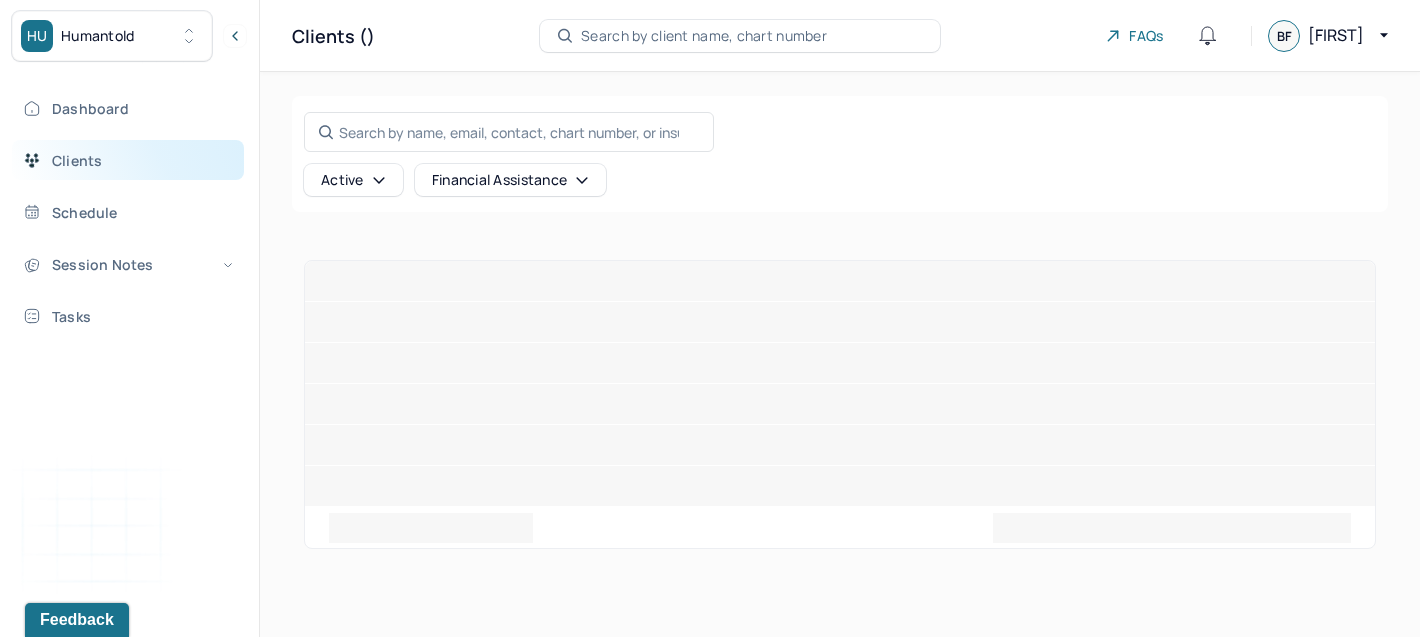 scroll, scrollTop: 0, scrollLeft: 0, axis: both 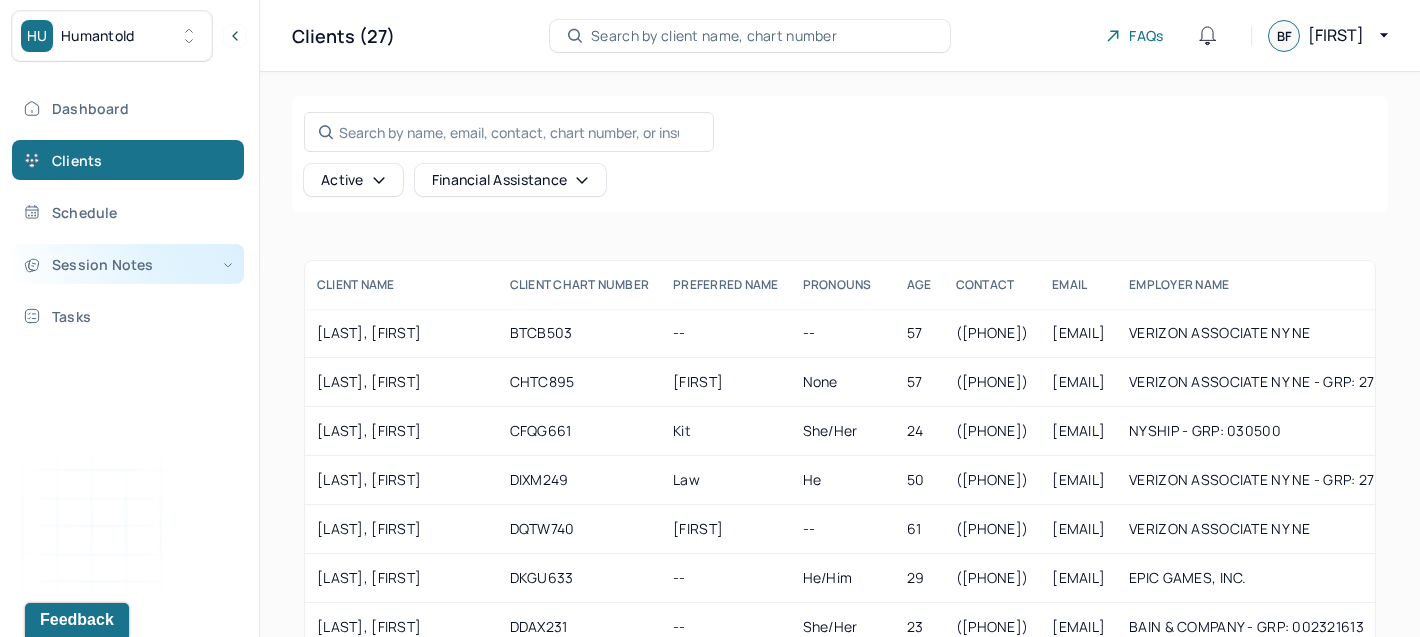 click on "Session Notes" at bounding box center [128, 264] 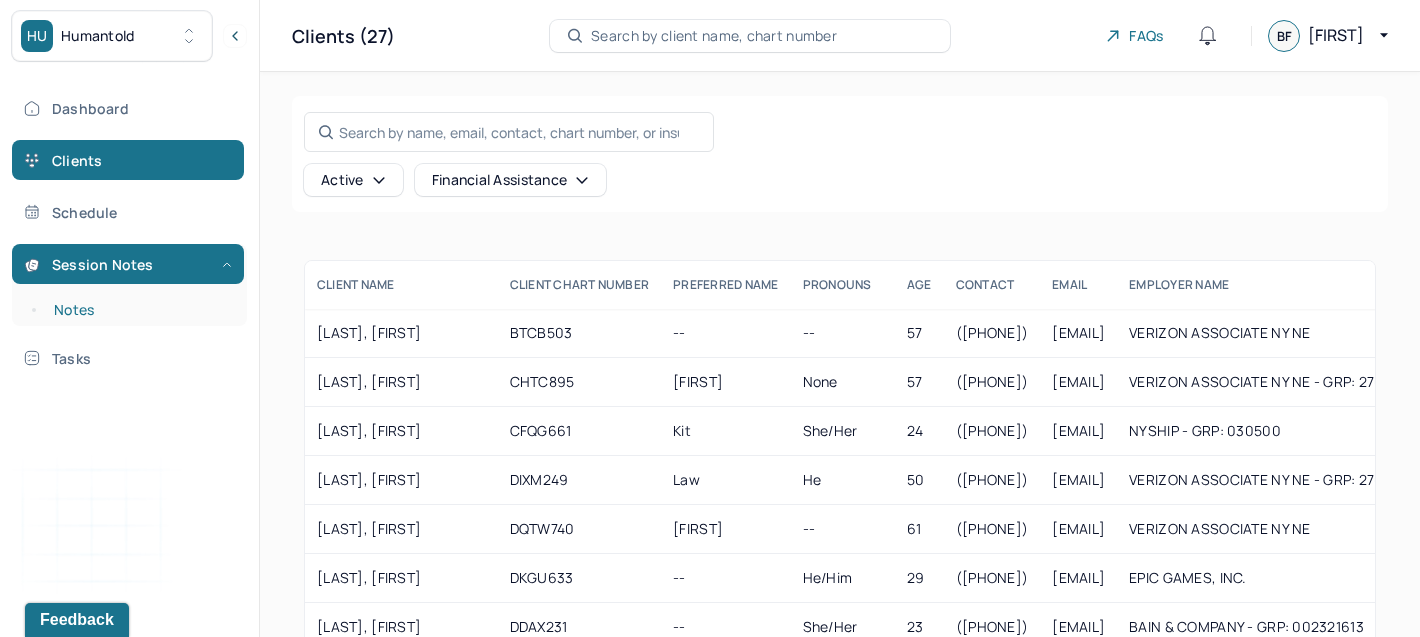 click on "Notes" at bounding box center [139, 310] 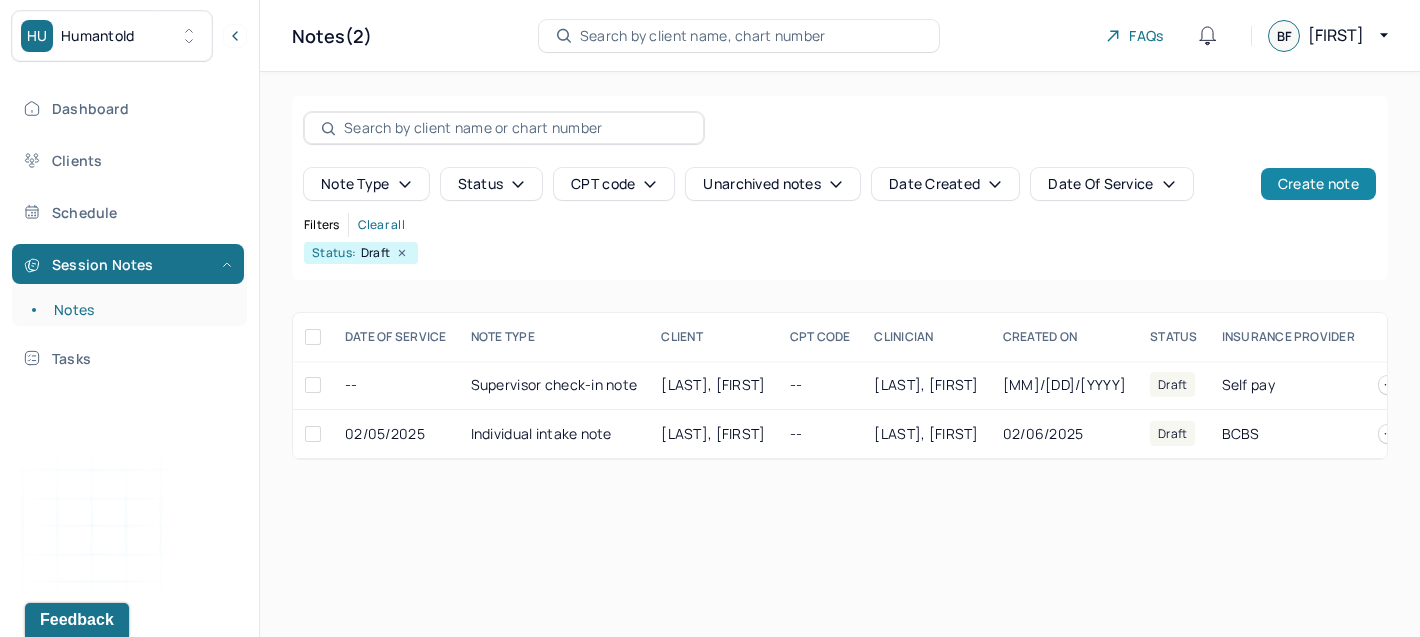 click on "Create note" at bounding box center [1318, 184] 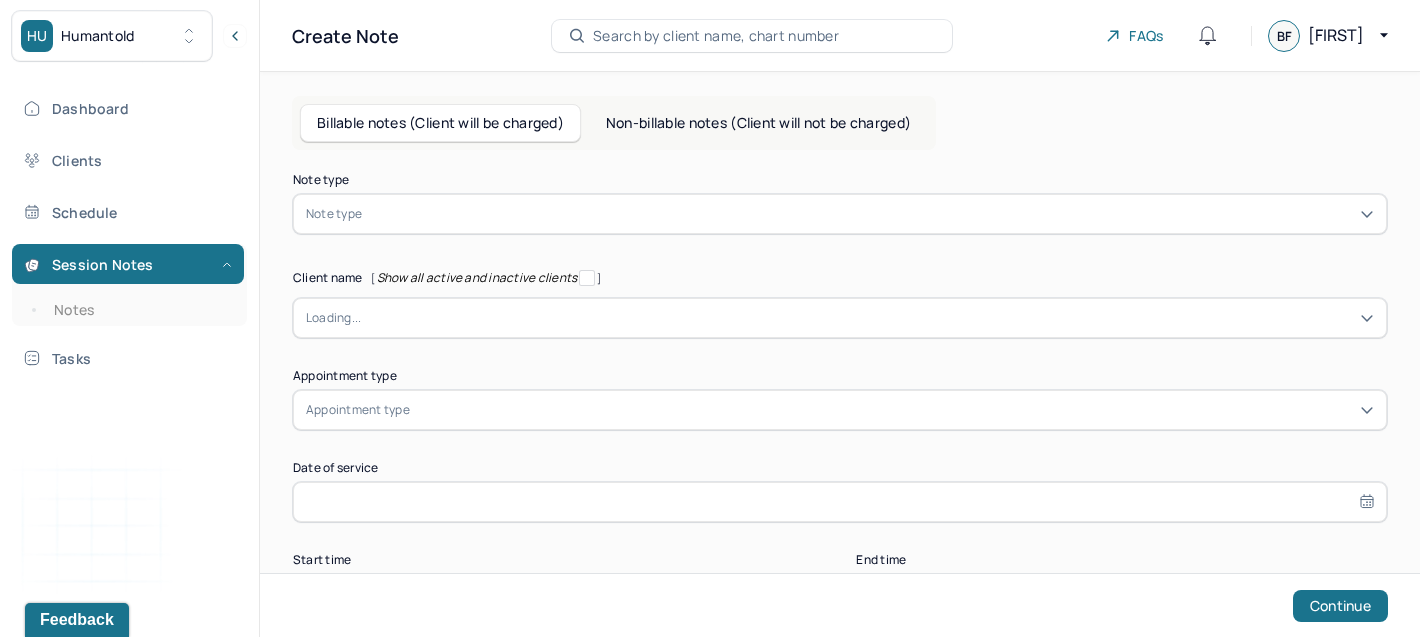 click at bounding box center [870, 214] 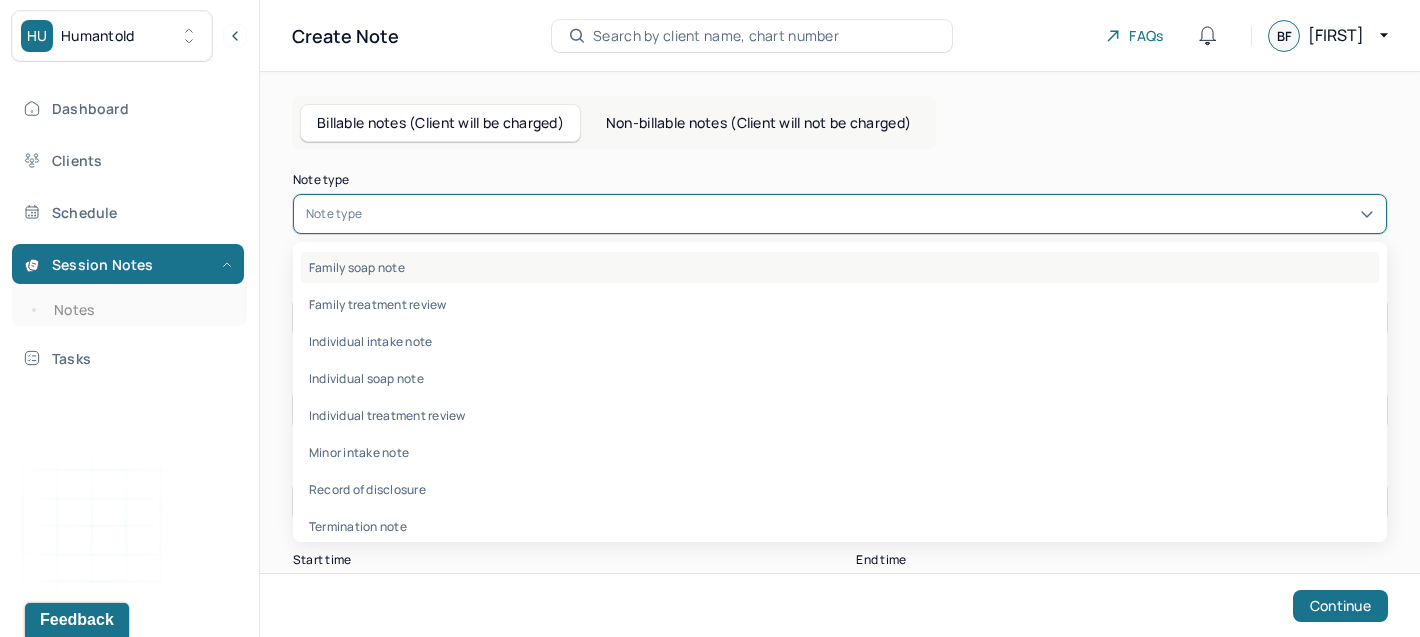 scroll, scrollTop: 96, scrollLeft: 0, axis: vertical 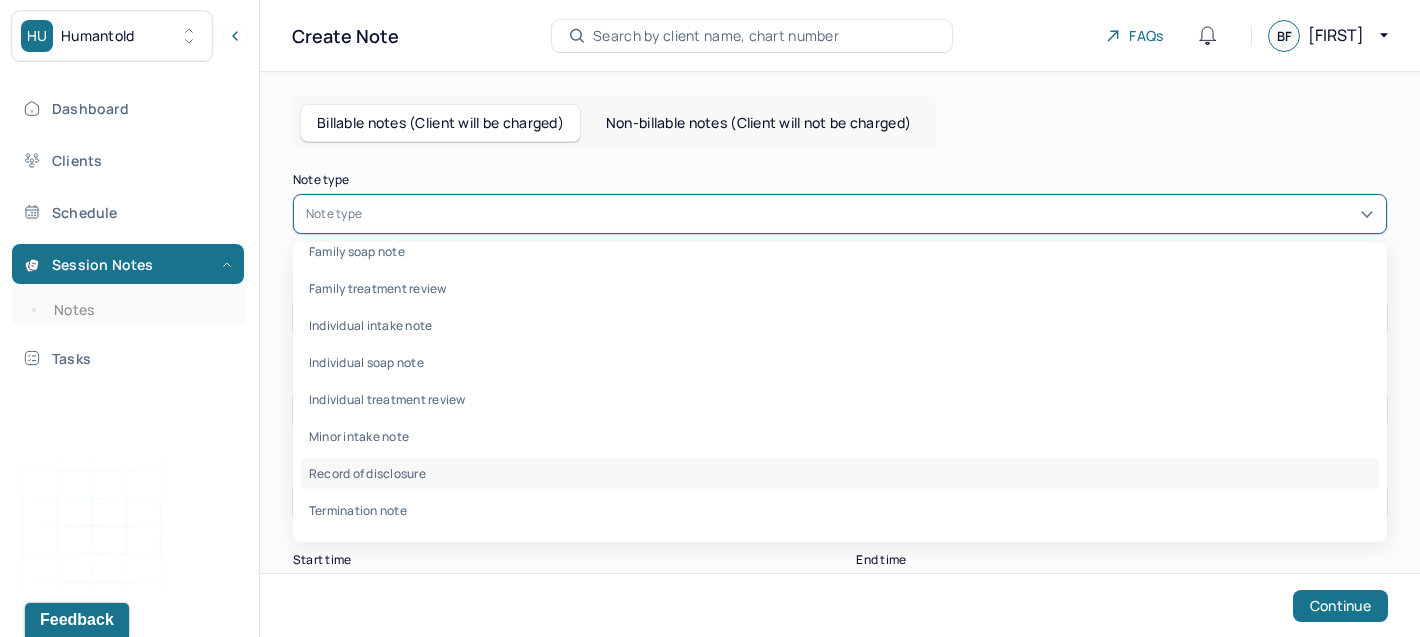click on "Record of disclosure" at bounding box center [840, 473] 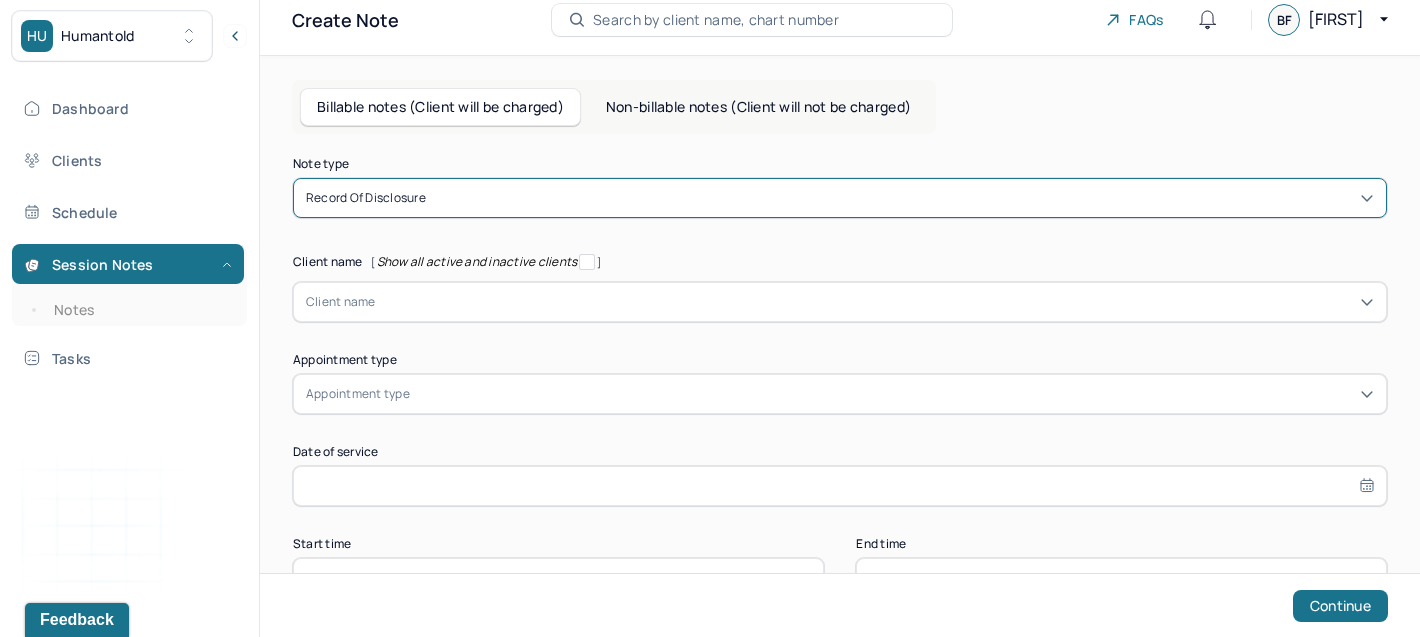 click on "Note type option Record of disclosure, selected. Record of disclosure Client name [ Show all active and inactive clients ] Client name Supervisee name Appointment type Appointment type Date of service Start time End time Continue" at bounding box center (840, 378) 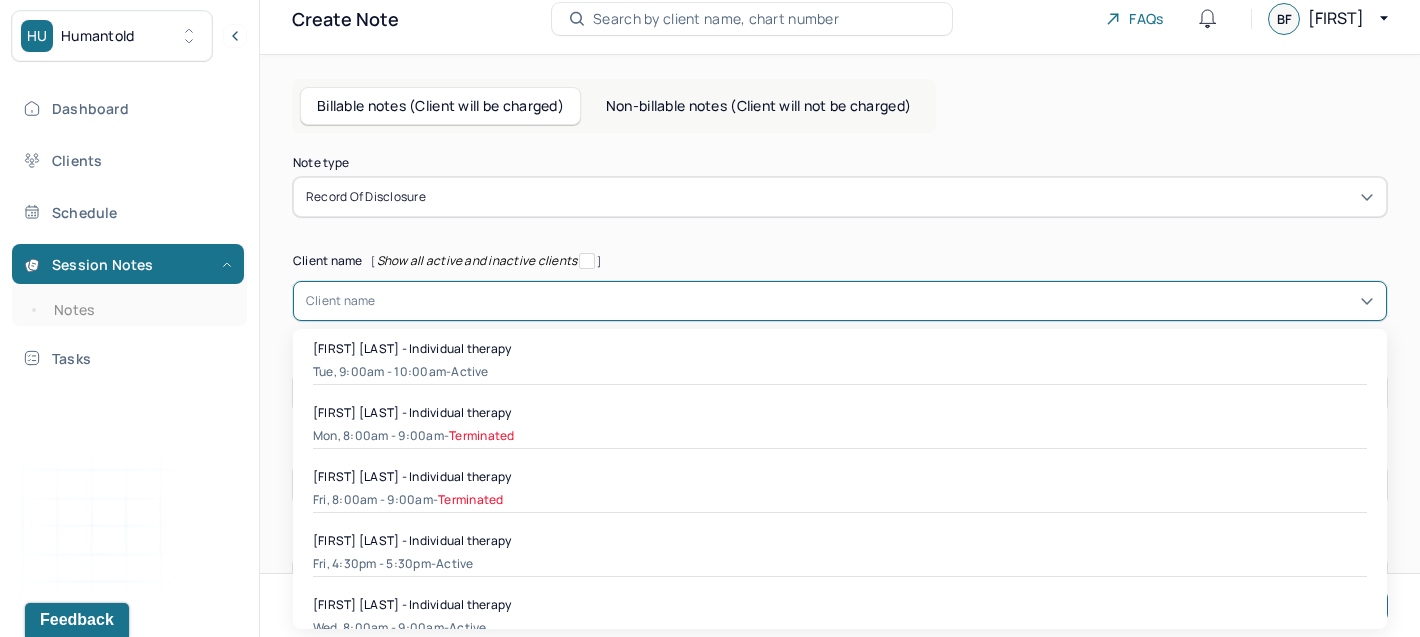 scroll, scrollTop: 18, scrollLeft: 0, axis: vertical 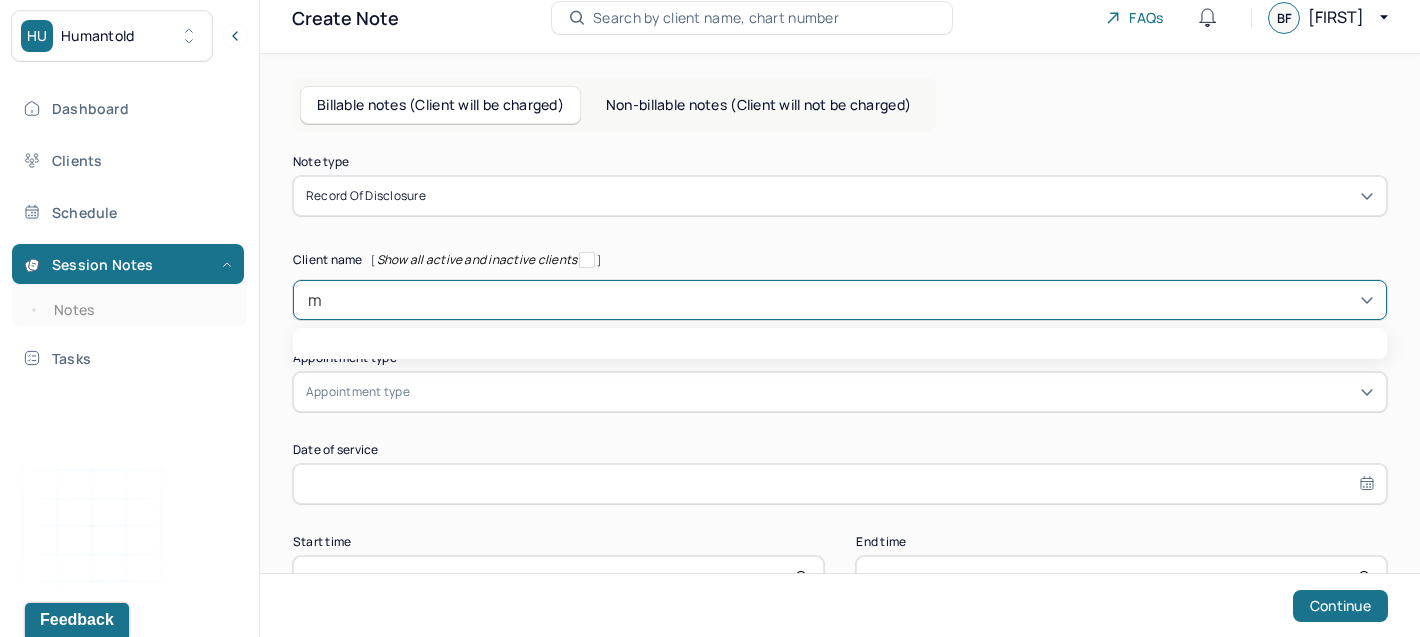 type on "mi" 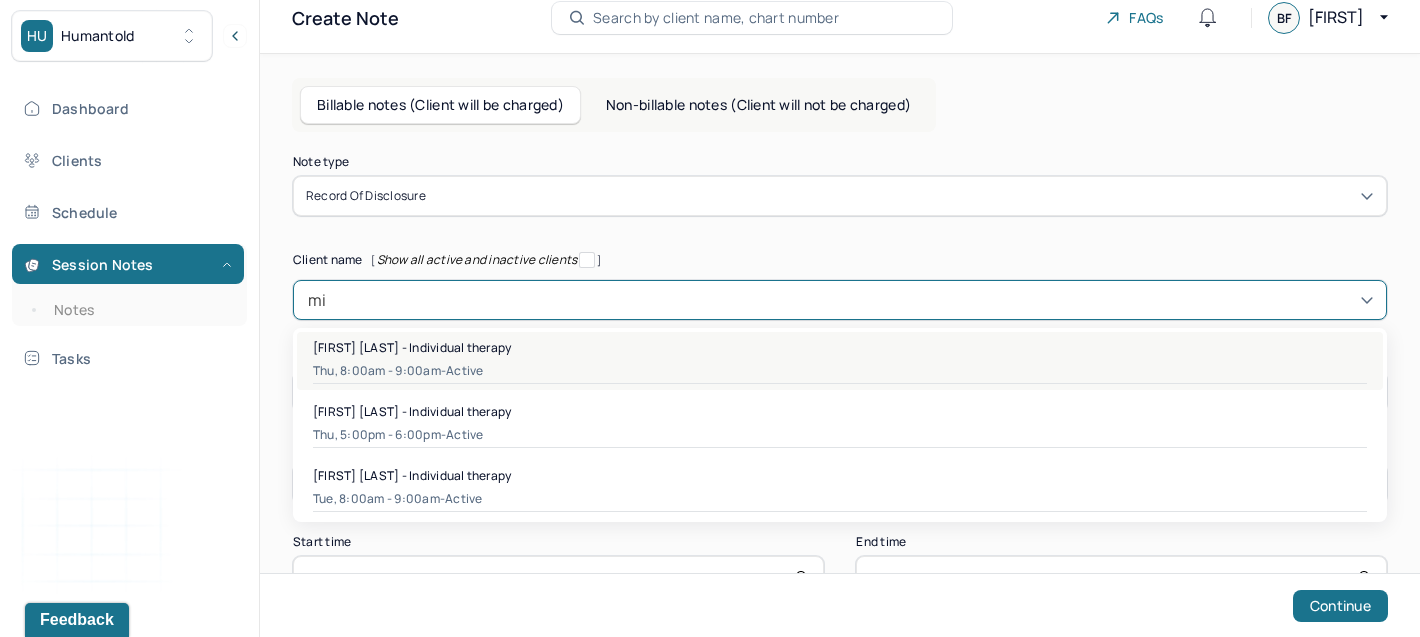 click on "Thu, 8:00am - 9:00am - active" at bounding box center (840, 371) 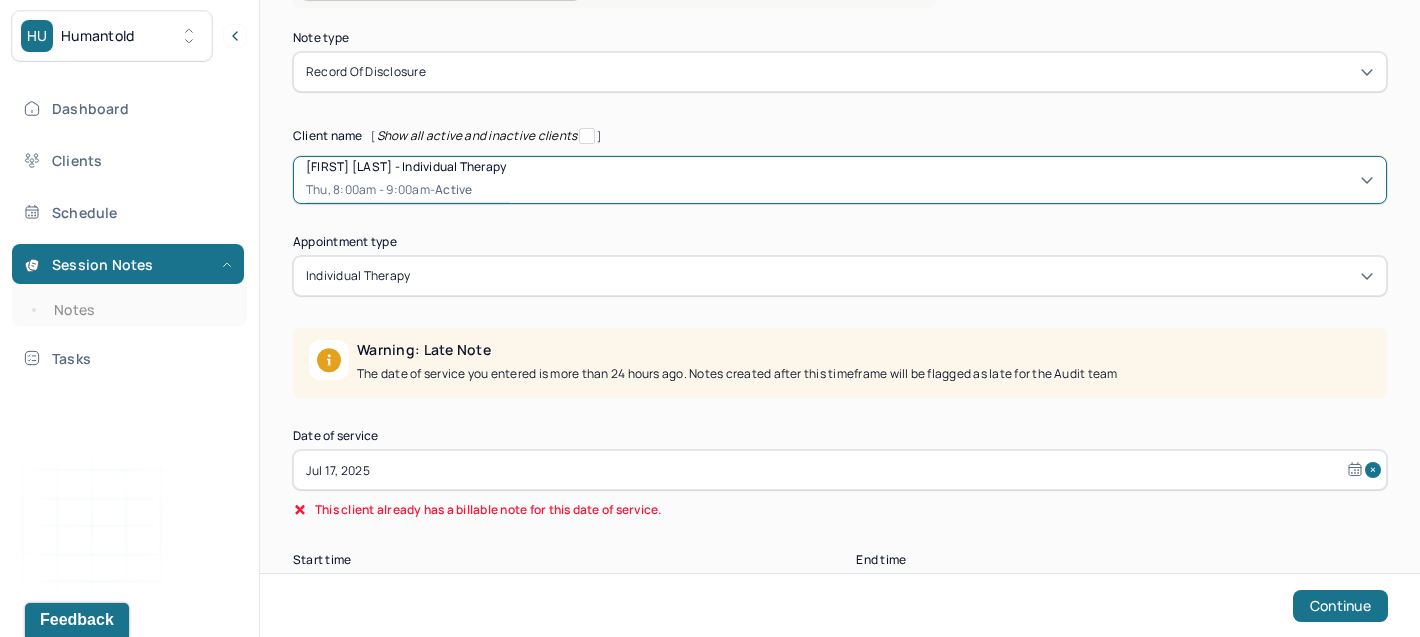 scroll, scrollTop: 224, scrollLeft: 0, axis: vertical 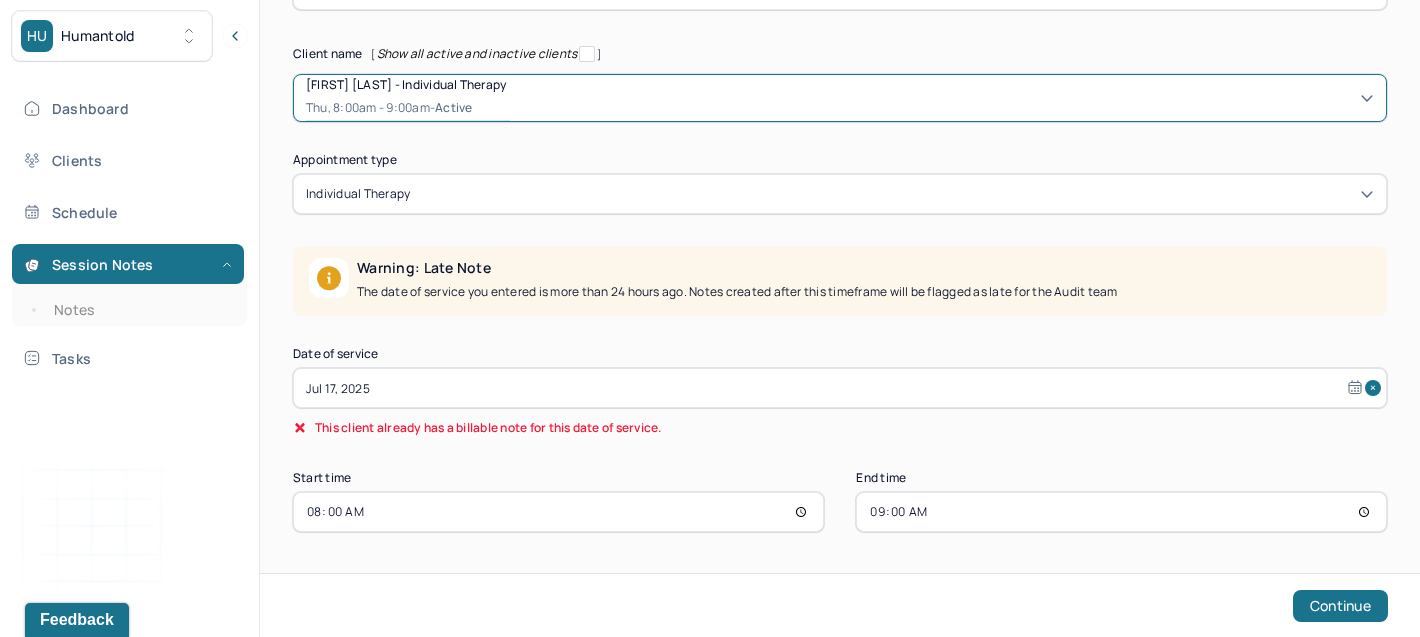 click on "Jul 17, 2025" at bounding box center [840, 388] 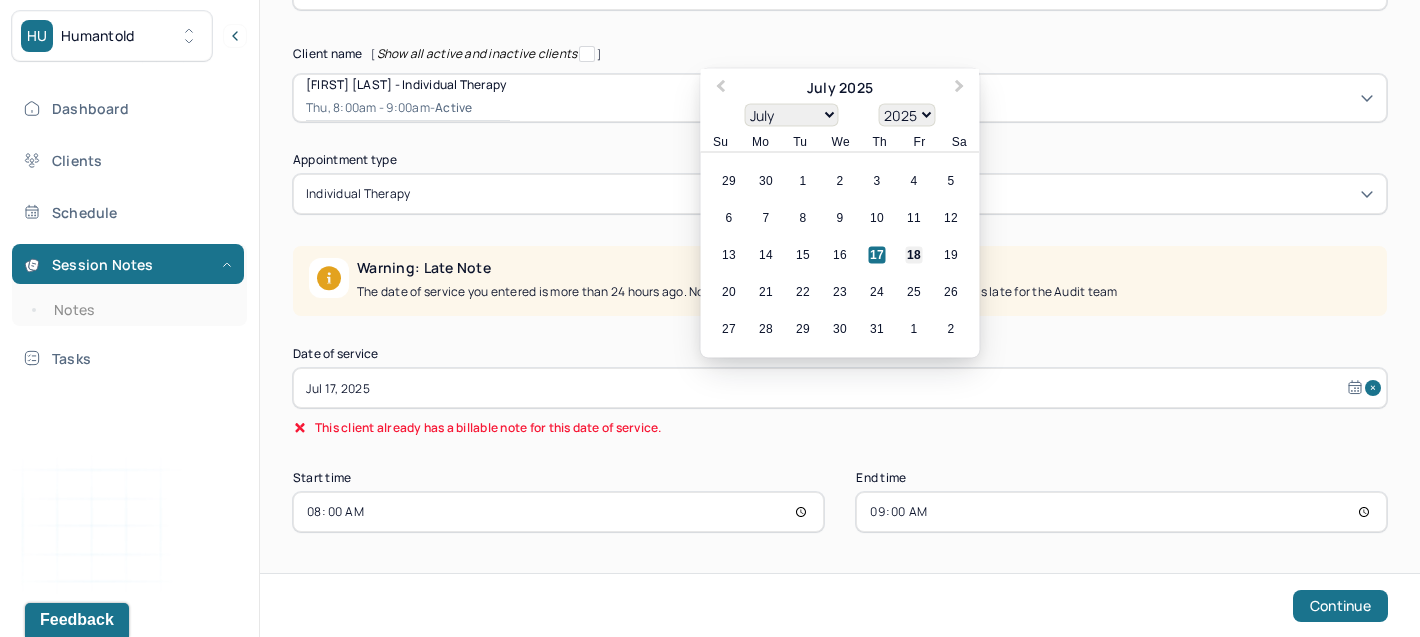 click on "18" at bounding box center (914, 255) 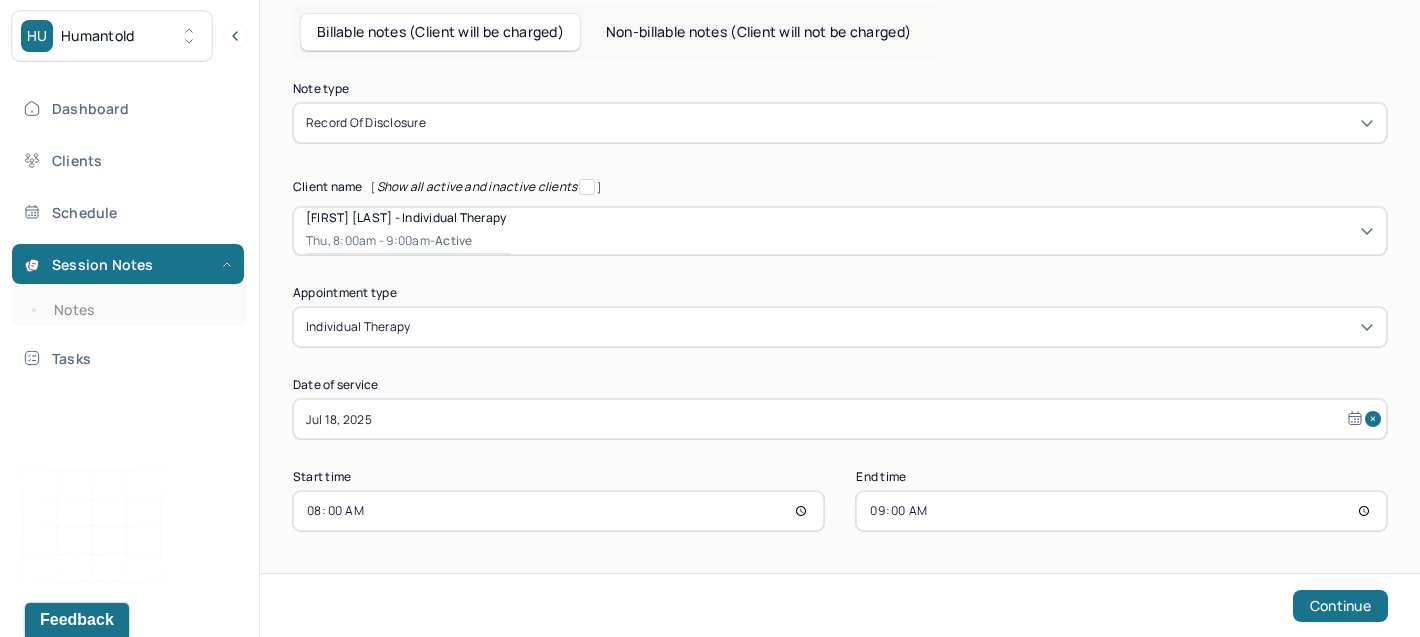 scroll, scrollTop: 90, scrollLeft: 0, axis: vertical 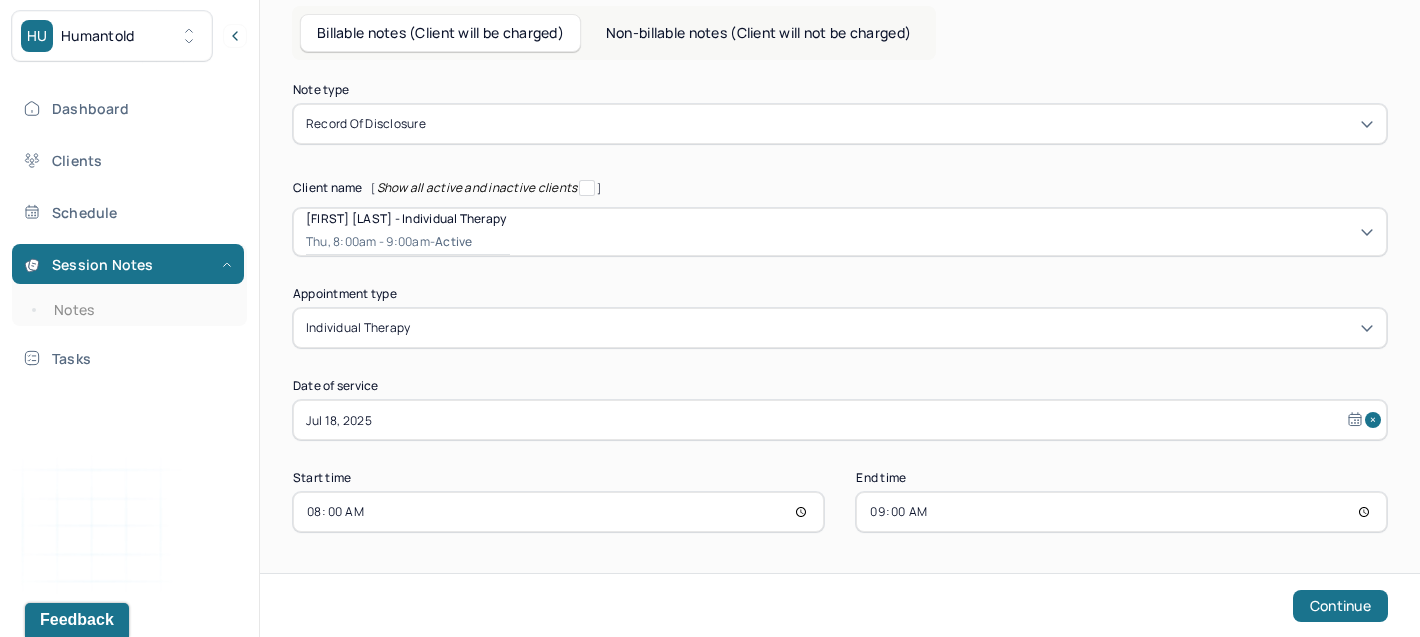 click on "09:00" at bounding box center [1121, 512] 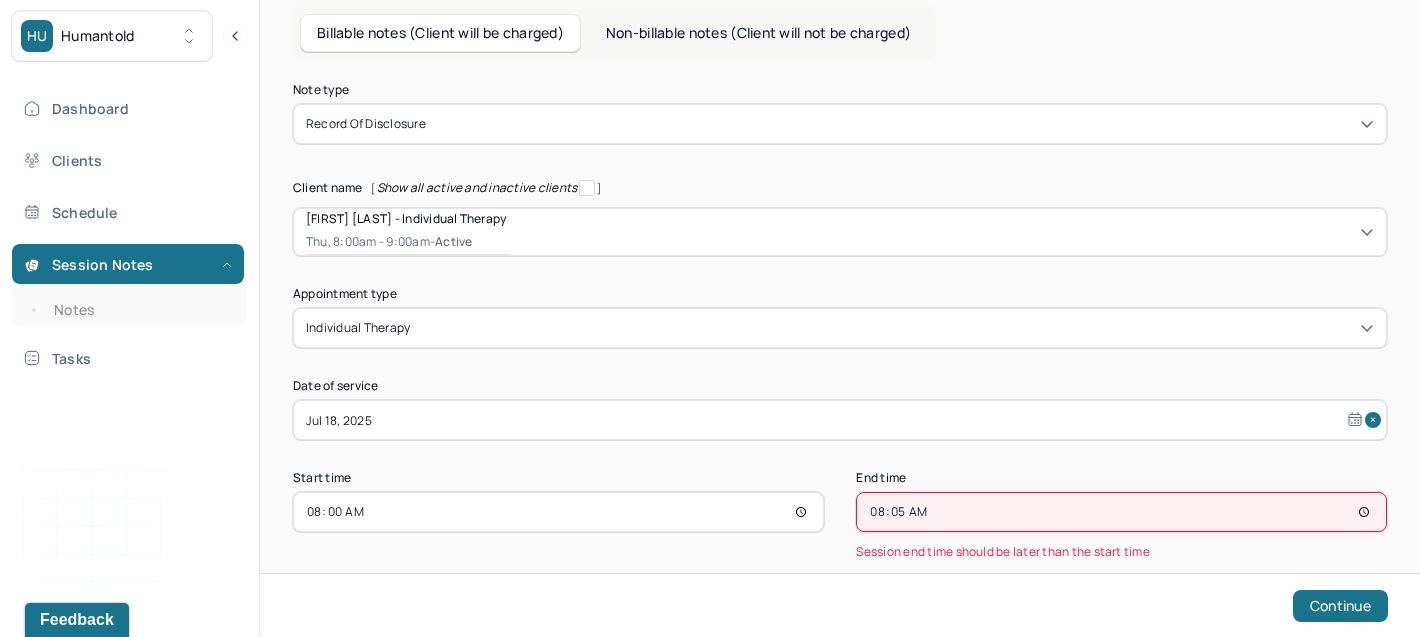 type on "08:55" 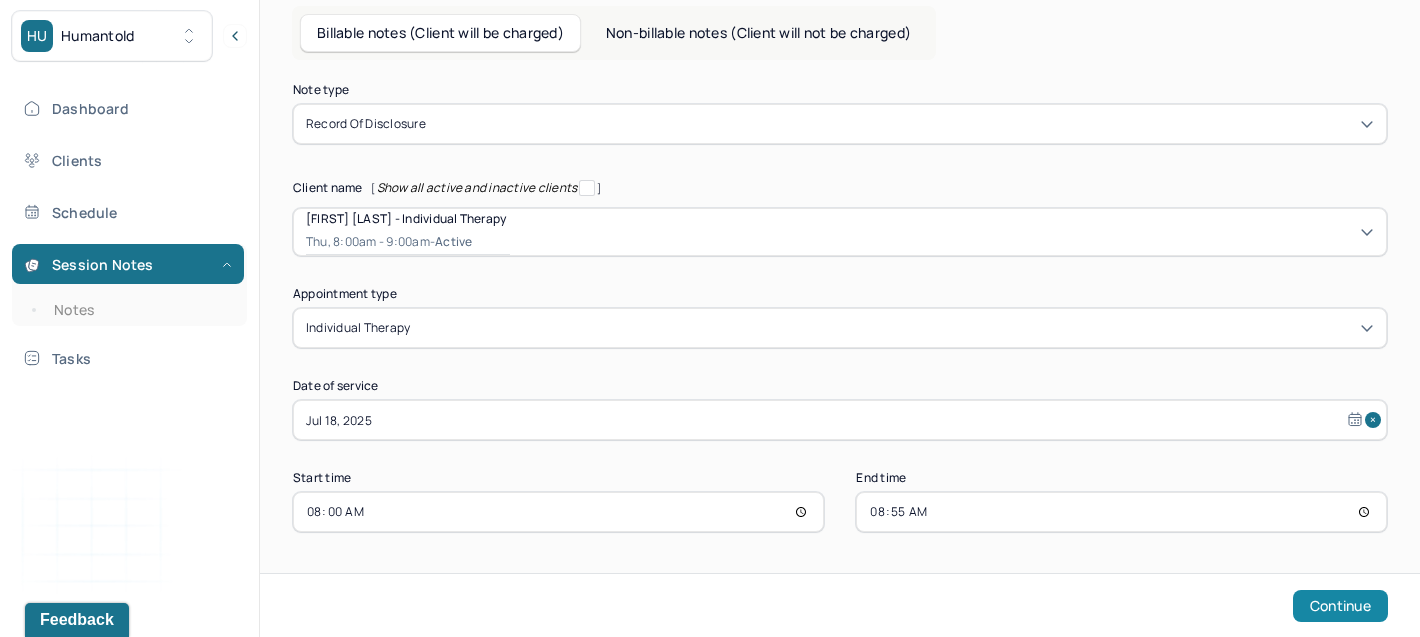 click on "Continue" at bounding box center [1340, 606] 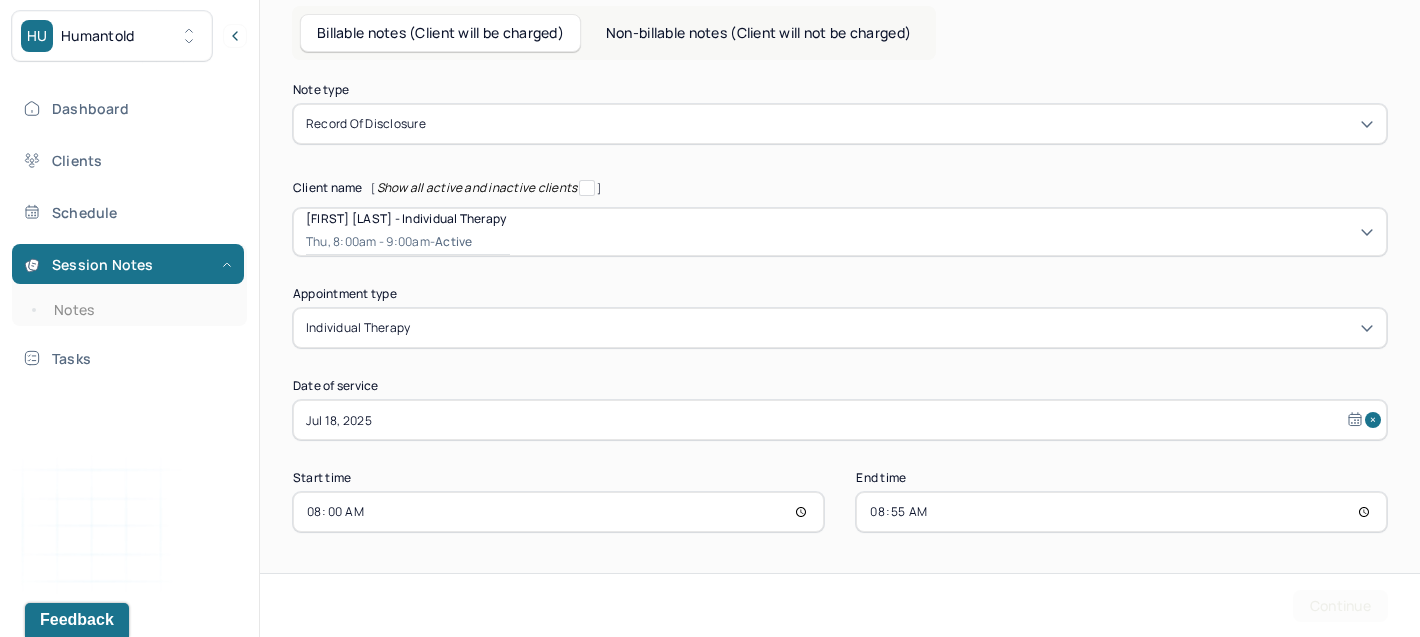 scroll, scrollTop: 0, scrollLeft: 0, axis: both 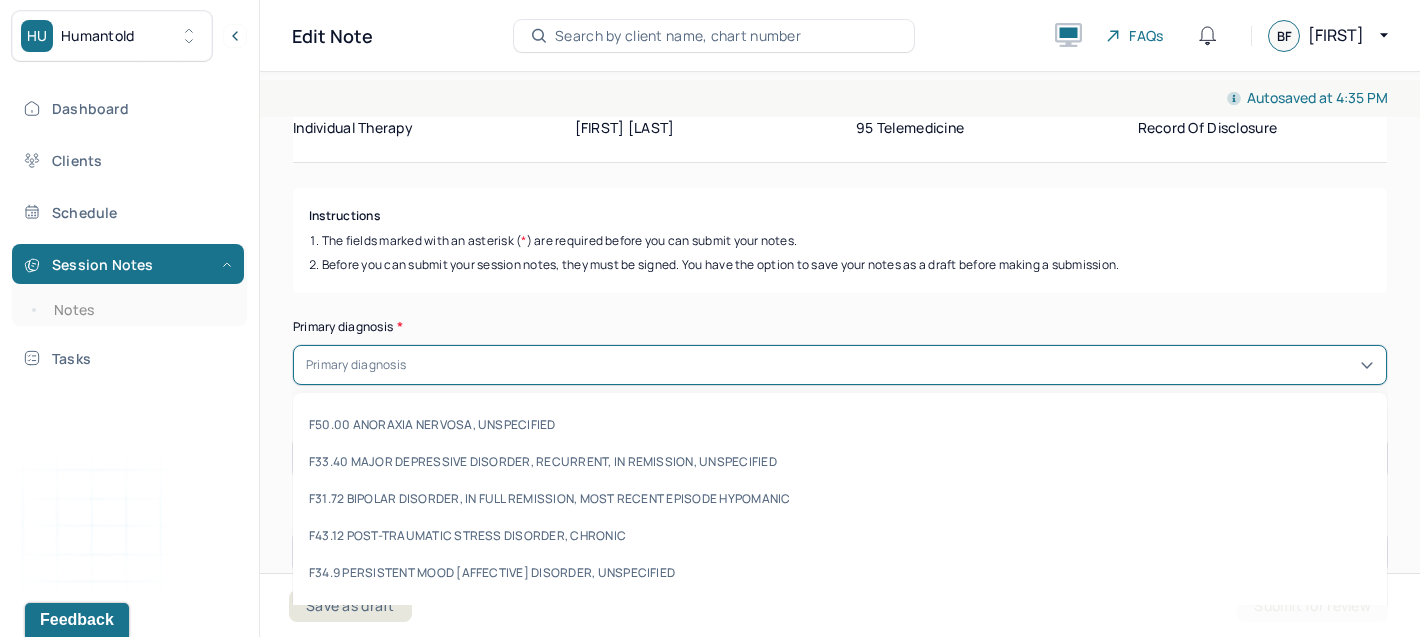 click at bounding box center (892, 365) 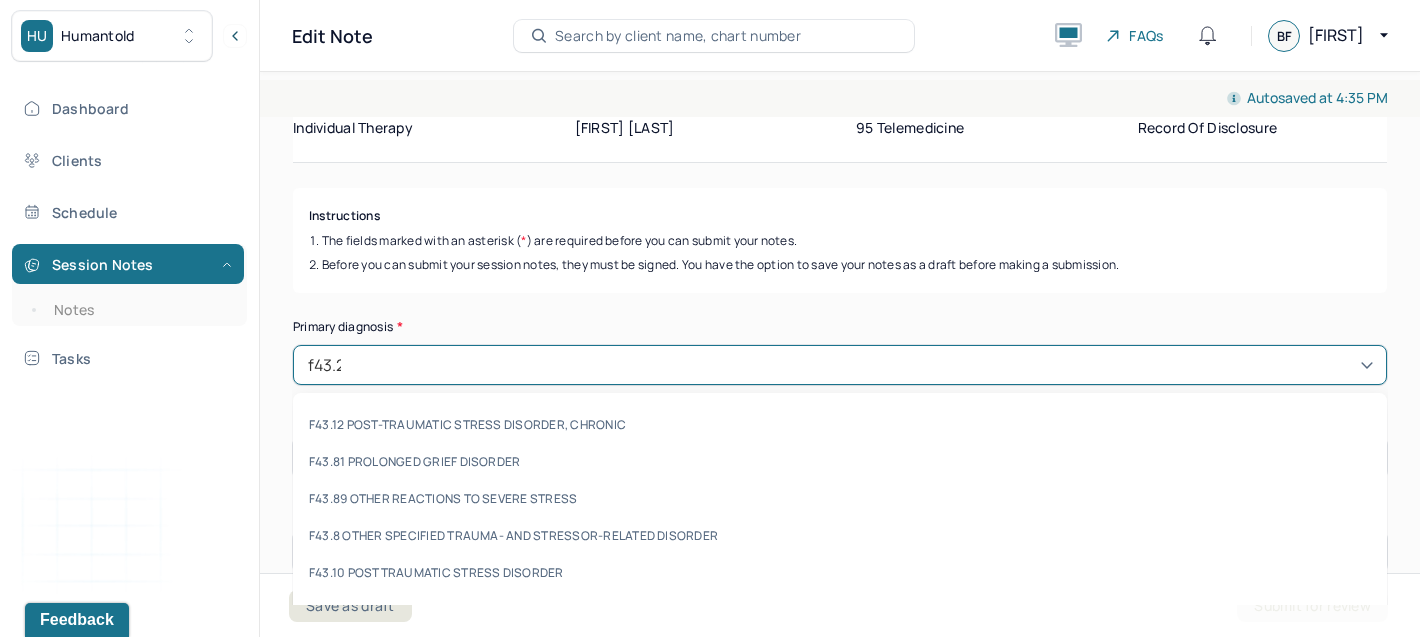 type on "f43.23" 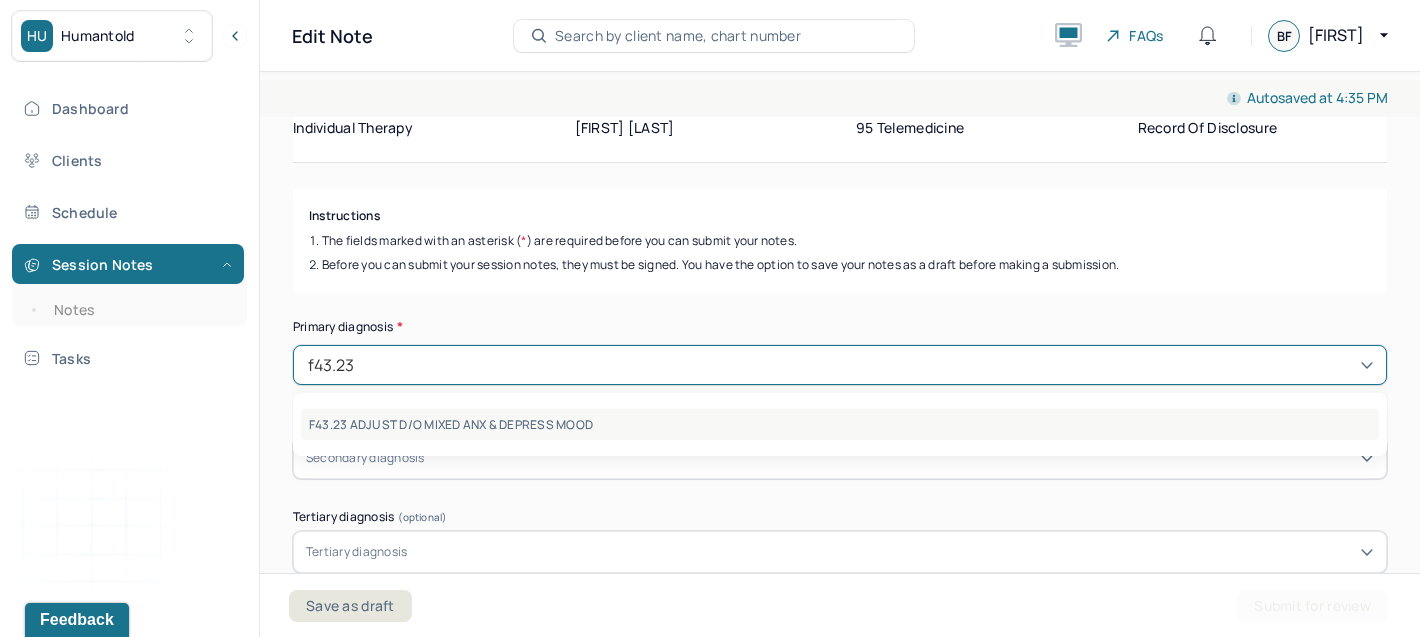 click on "F43.23 ADJUST D/O MIXED ANX & DEPRESS MOOD" at bounding box center (840, 424) 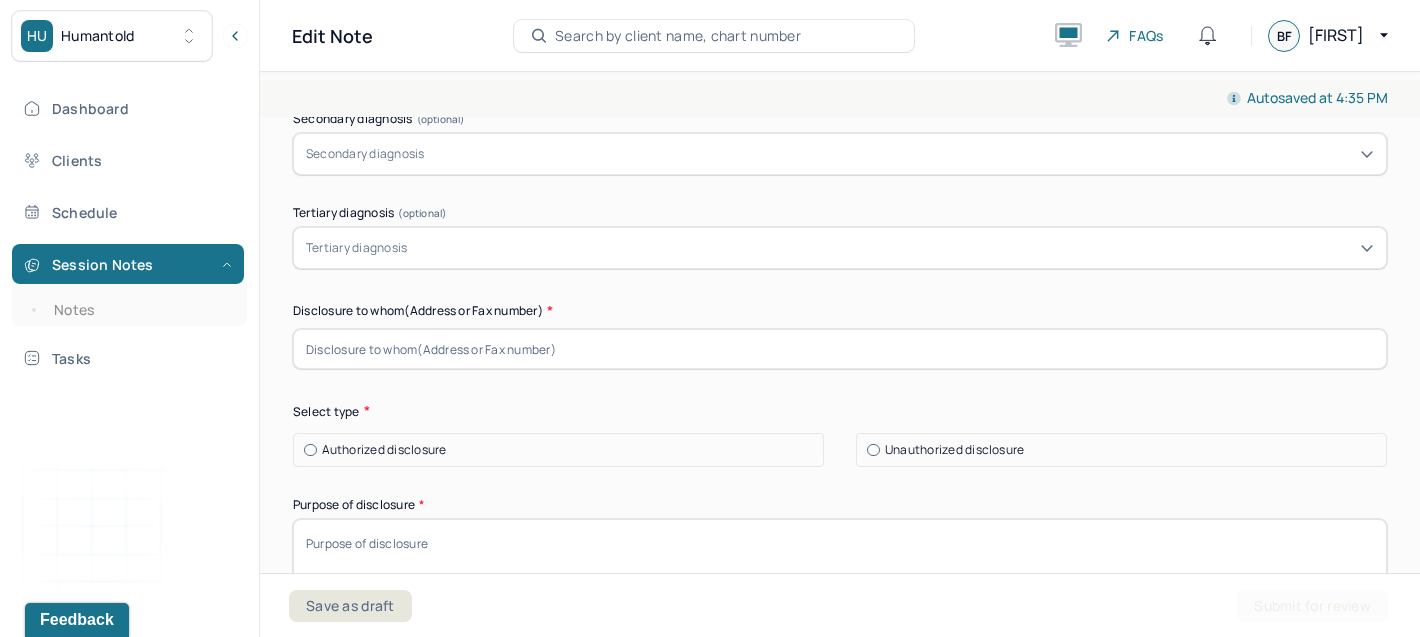 scroll, scrollTop: 447, scrollLeft: 0, axis: vertical 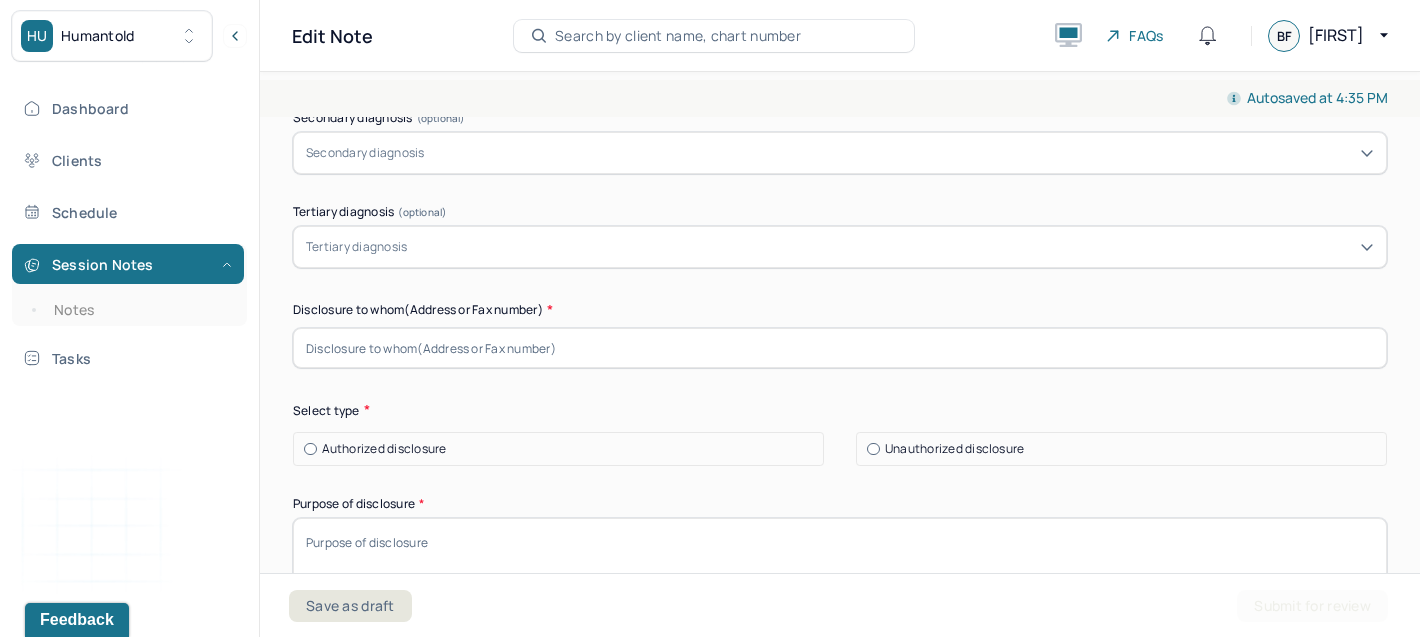 click at bounding box center [840, 348] 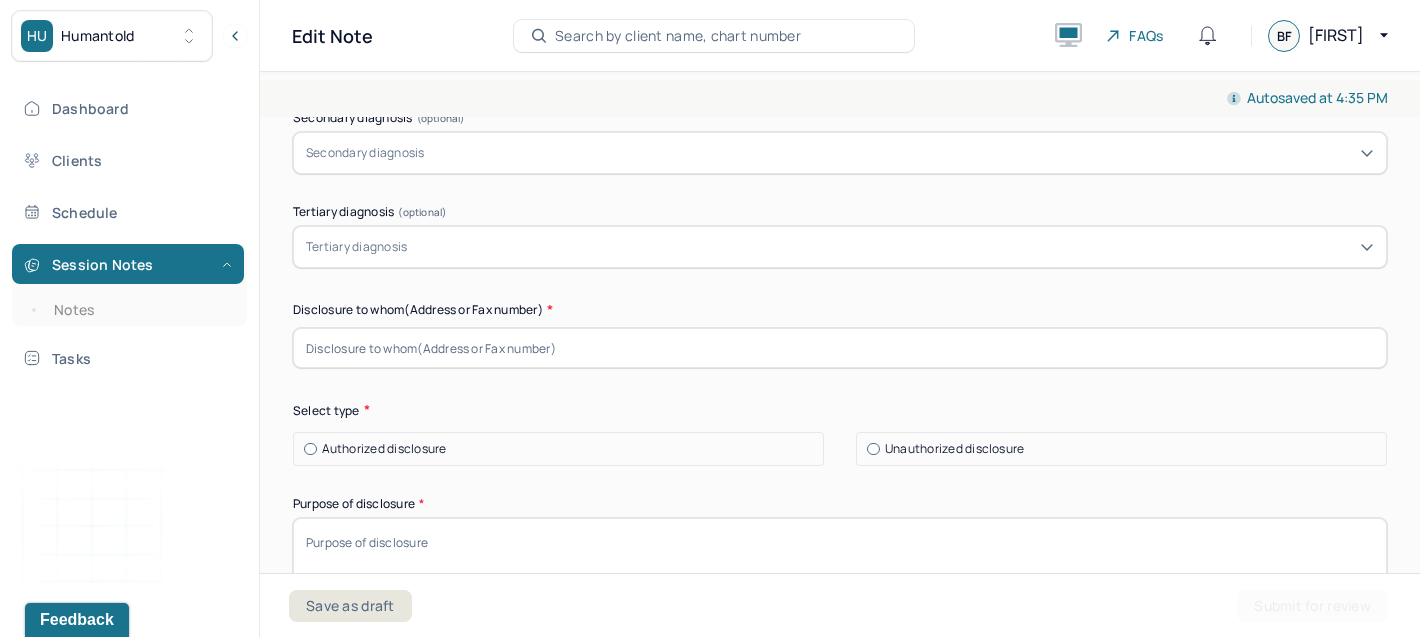 type on "Sedgwick - [EMAIL]" 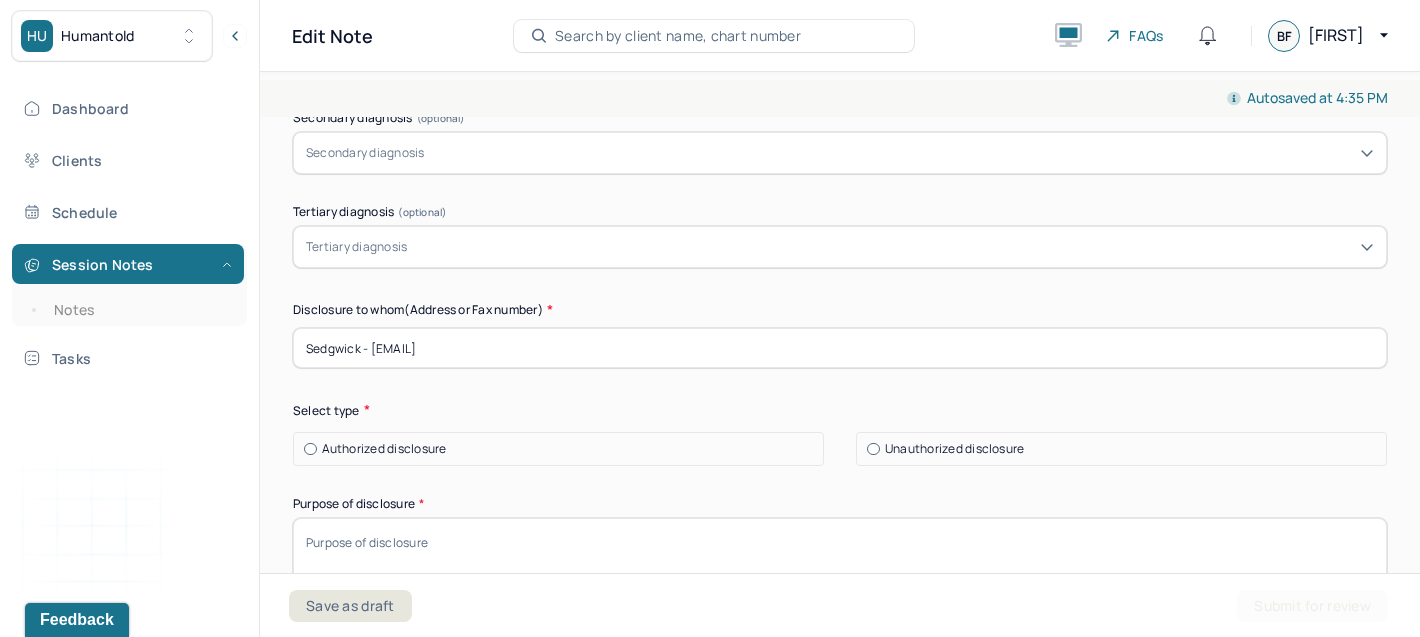click on "Authorized disclosure" at bounding box center (563, 449) 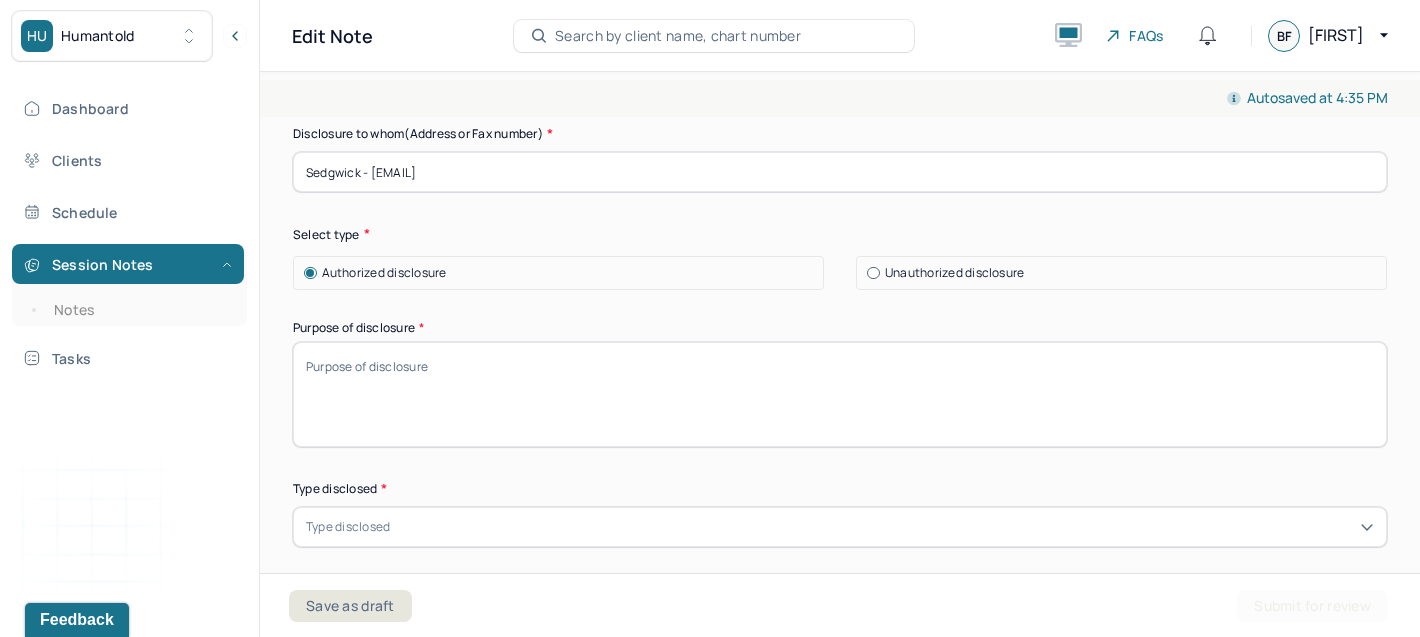 scroll, scrollTop: 630, scrollLeft: 0, axis: vertical 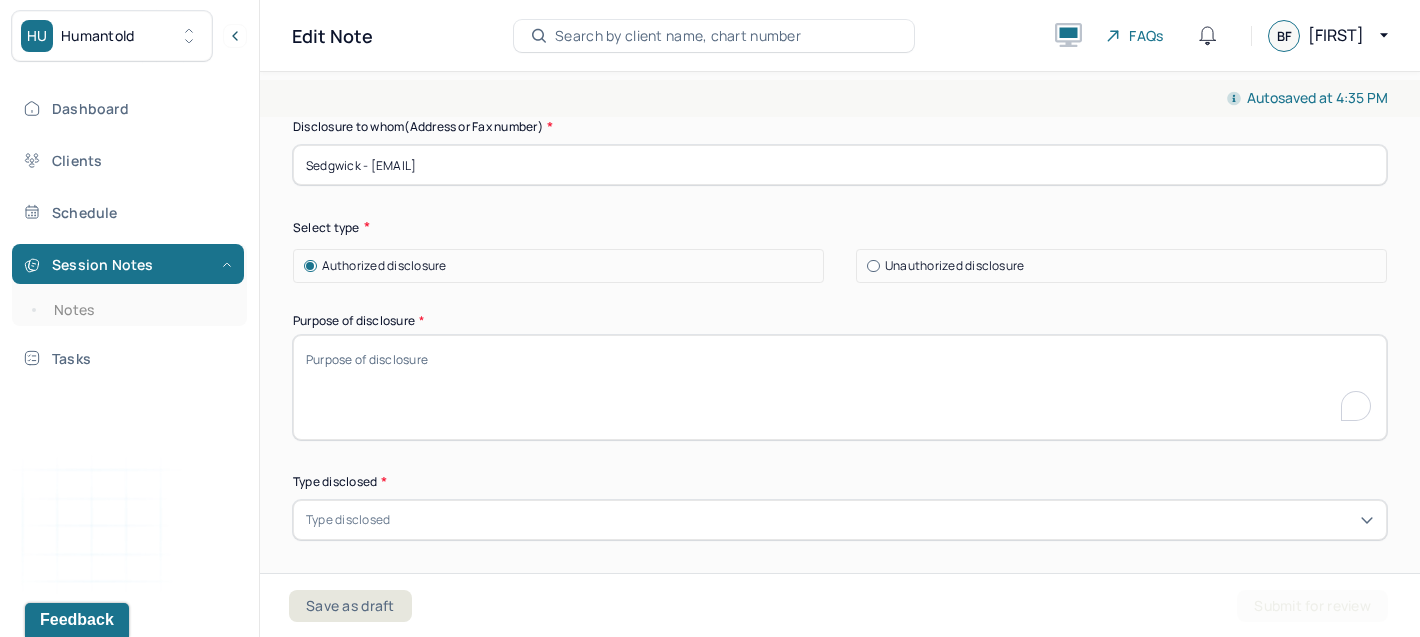 click on "Purpose of disclosure *" at bounding box center (840, 387) 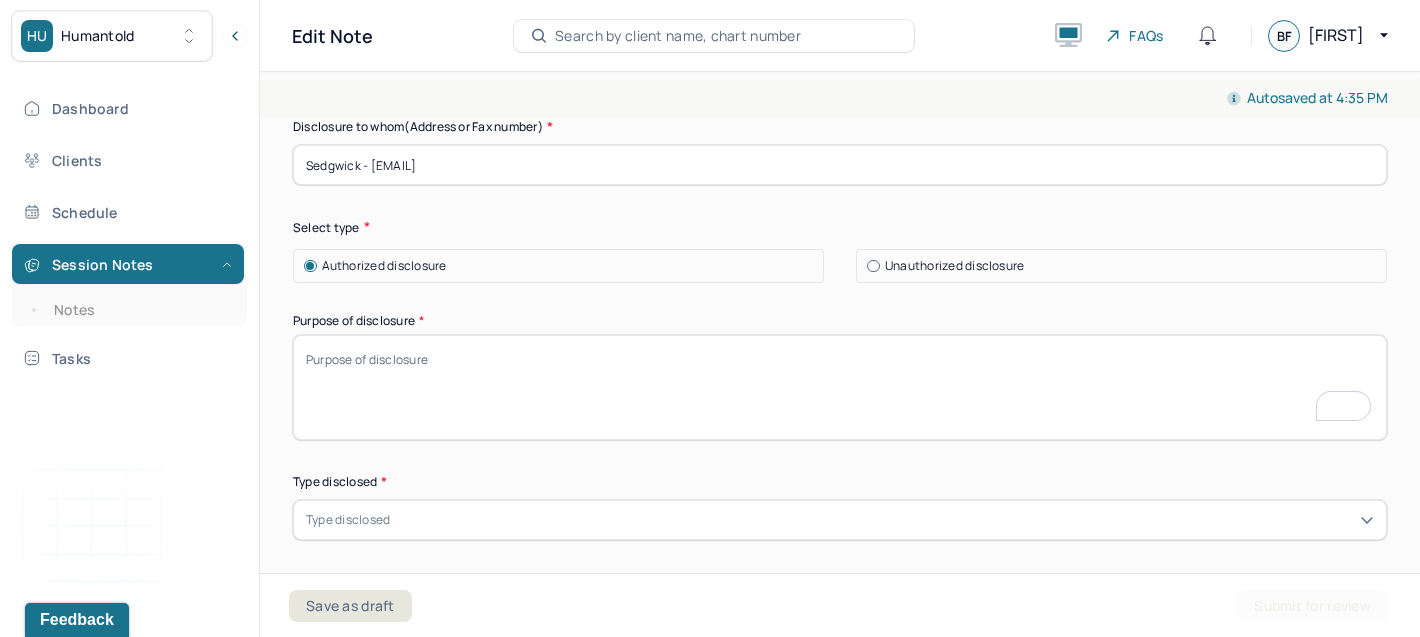 click on "Purpose of disclosure *" at bounding box center [840, 387] 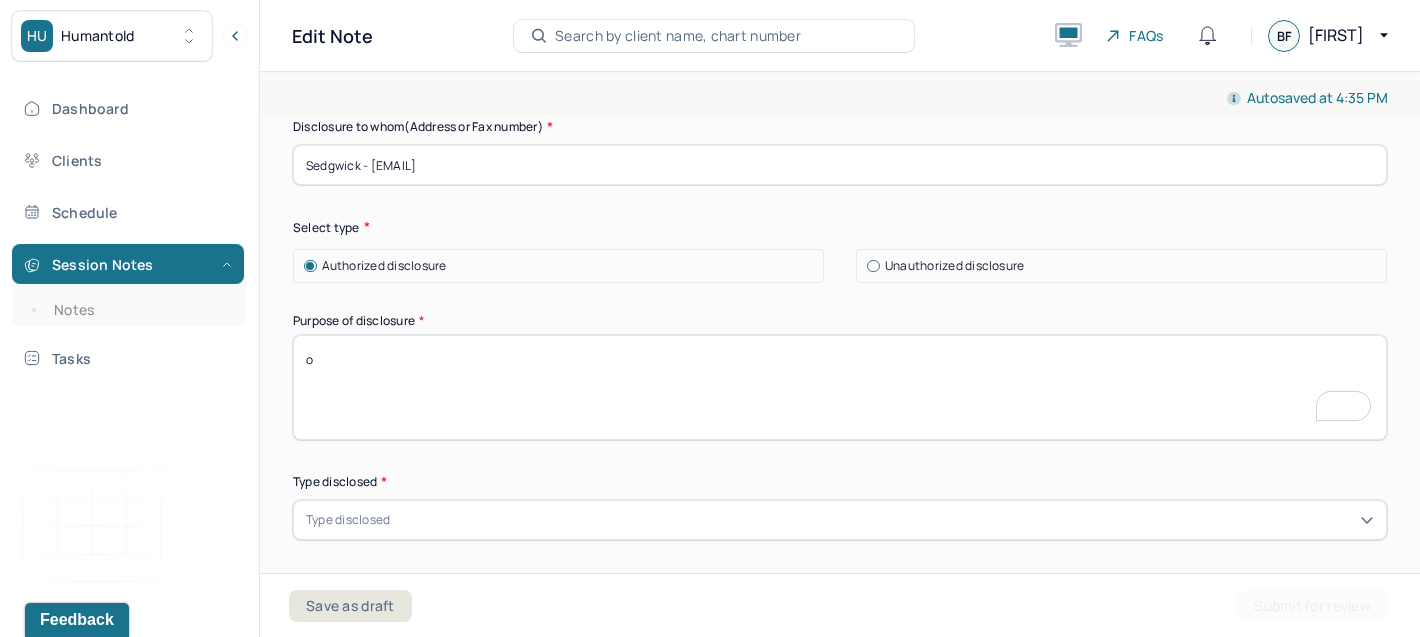type 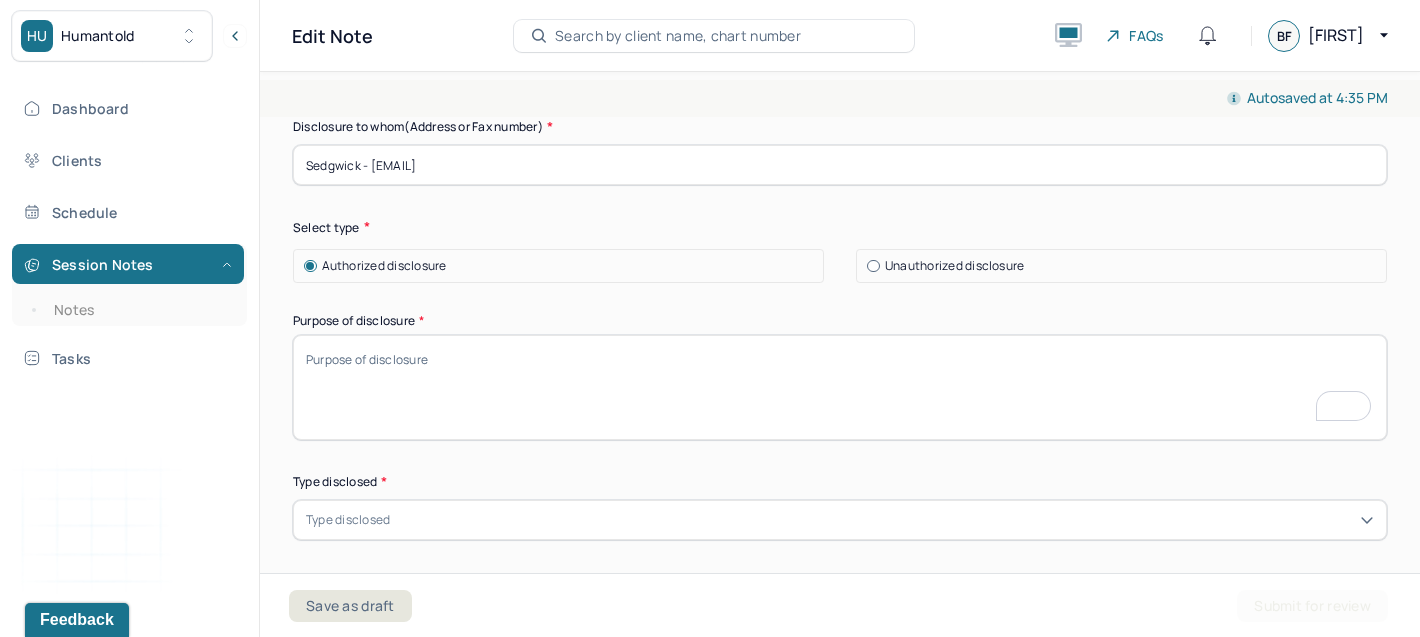 scroll, scrollTop: 896, scrollLeft: 0, axis: vertical 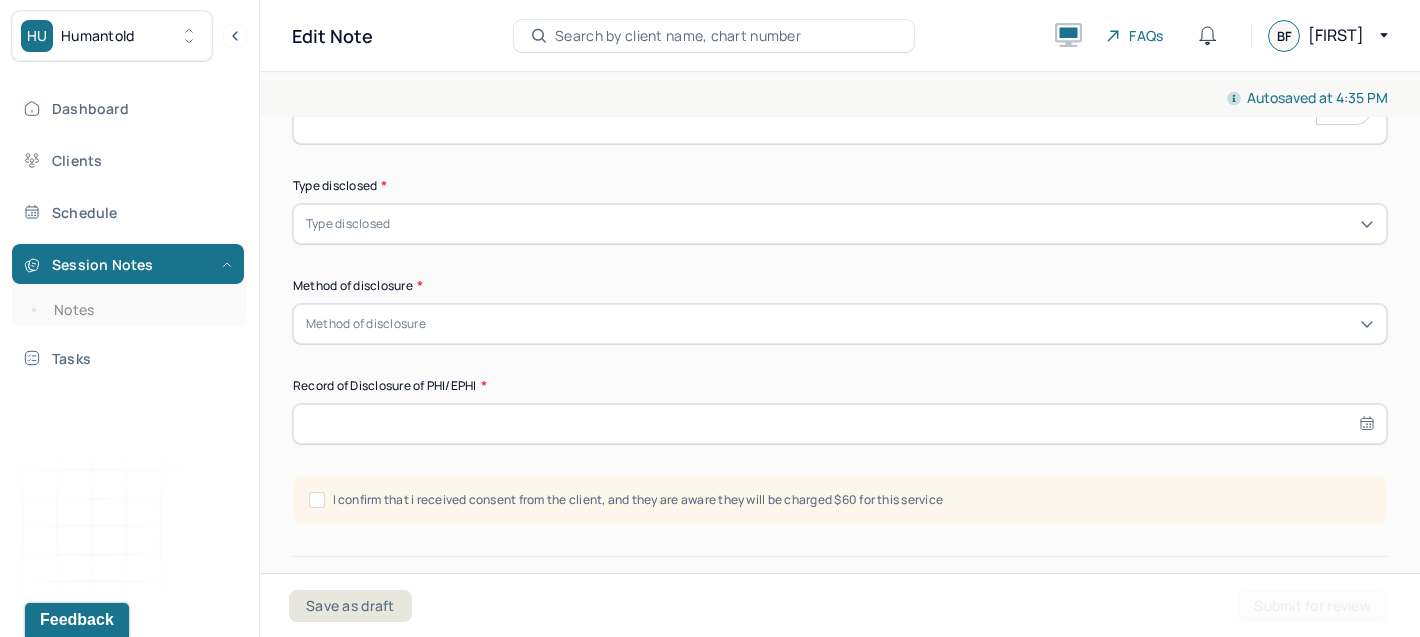 click on "Type disclosed" at bounding box center [840, 224] 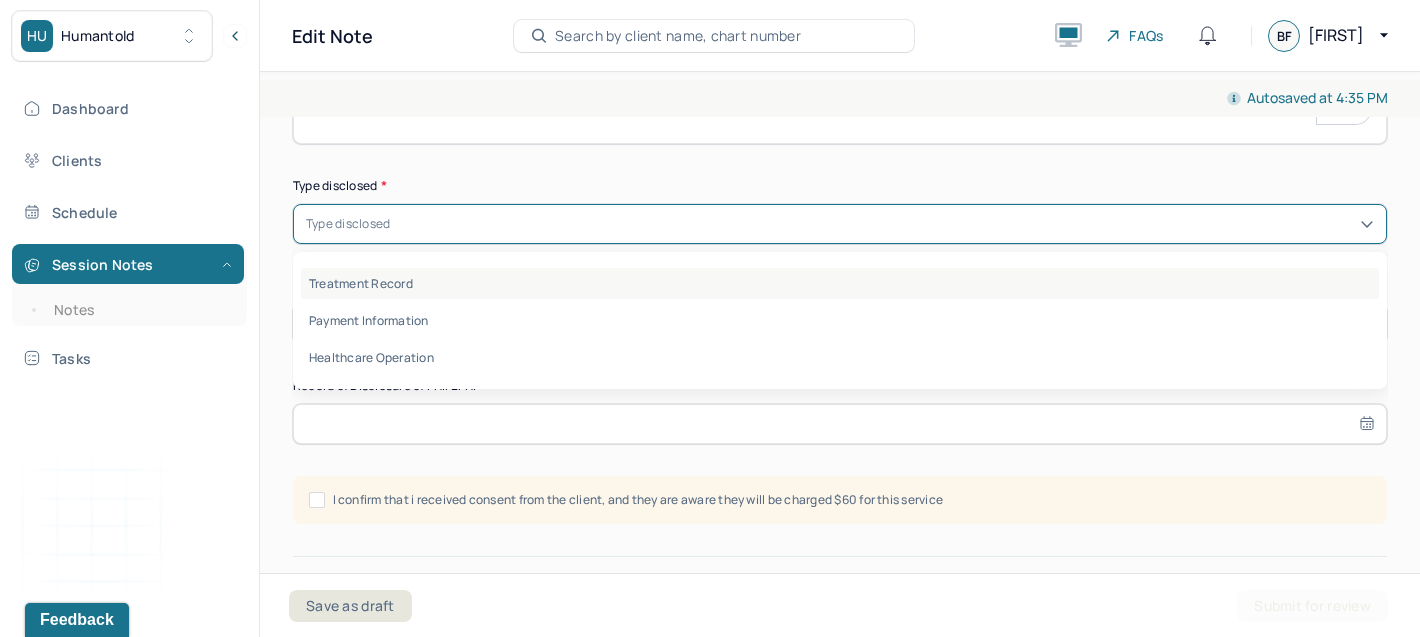 click on "Treatment Record" at bounding box center [840, 283] 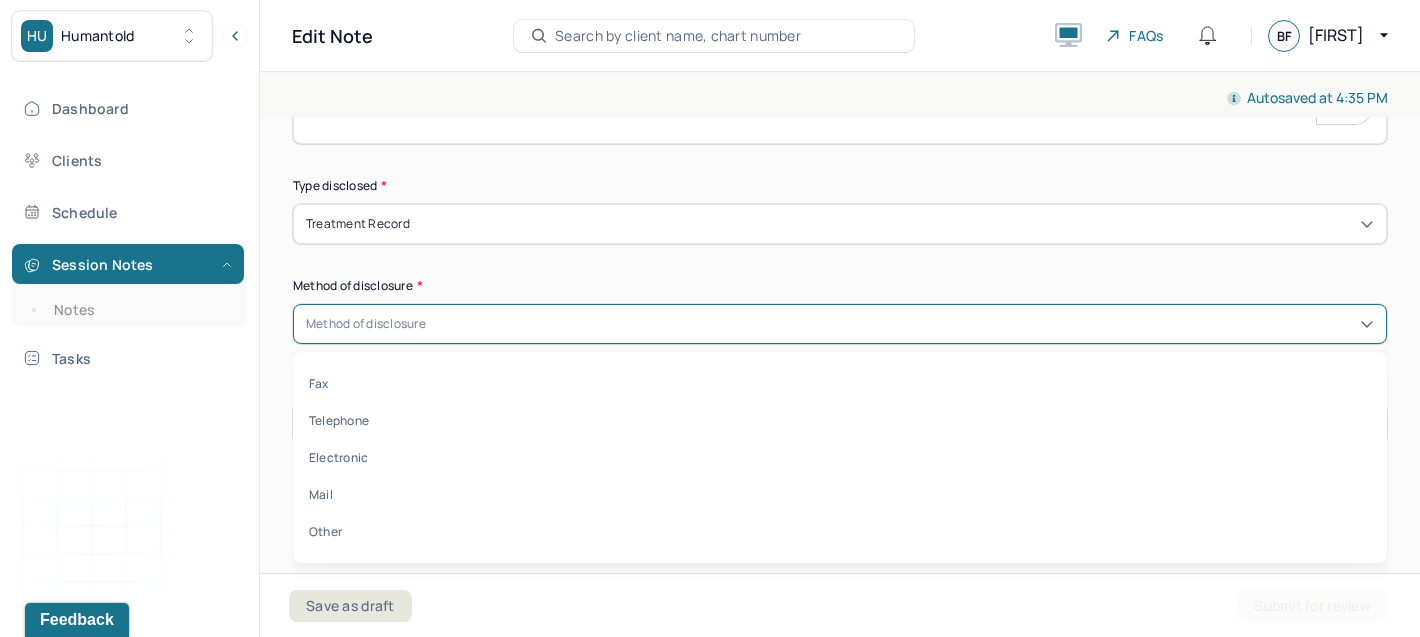 click on "Method of disclosure" at bounding box center (366, 324) 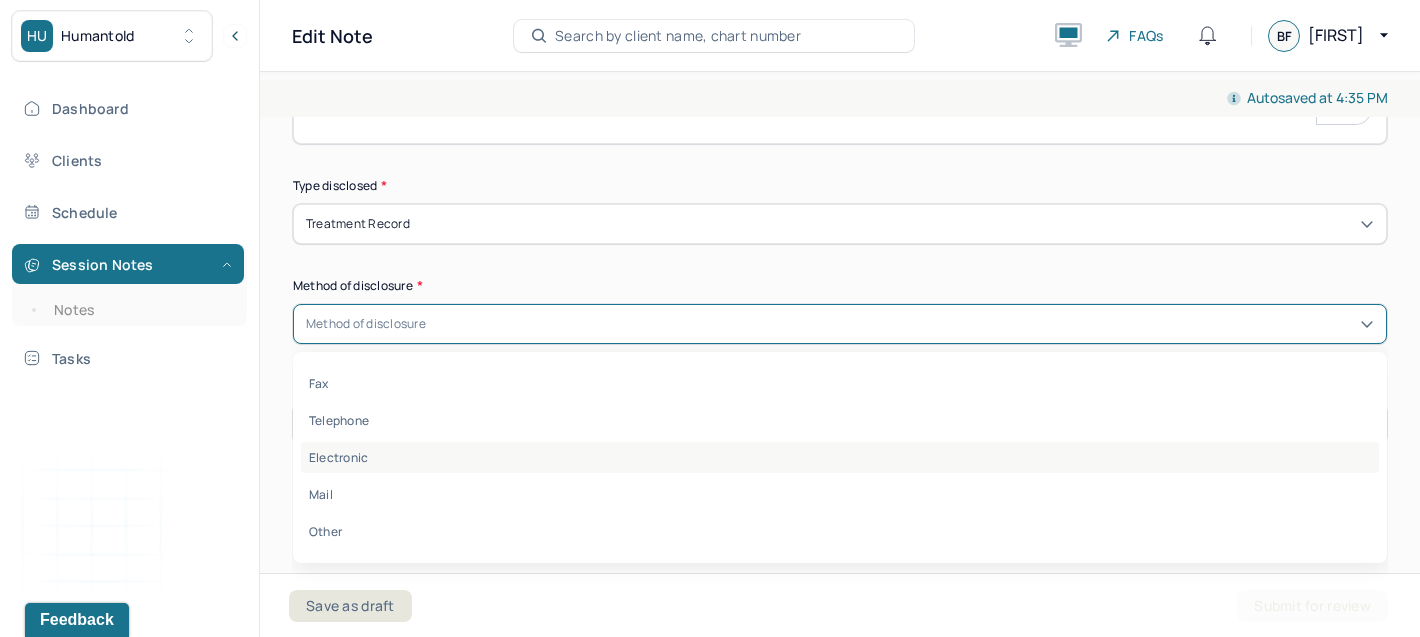 click on "Electronic" at bounding box center (840, 457) 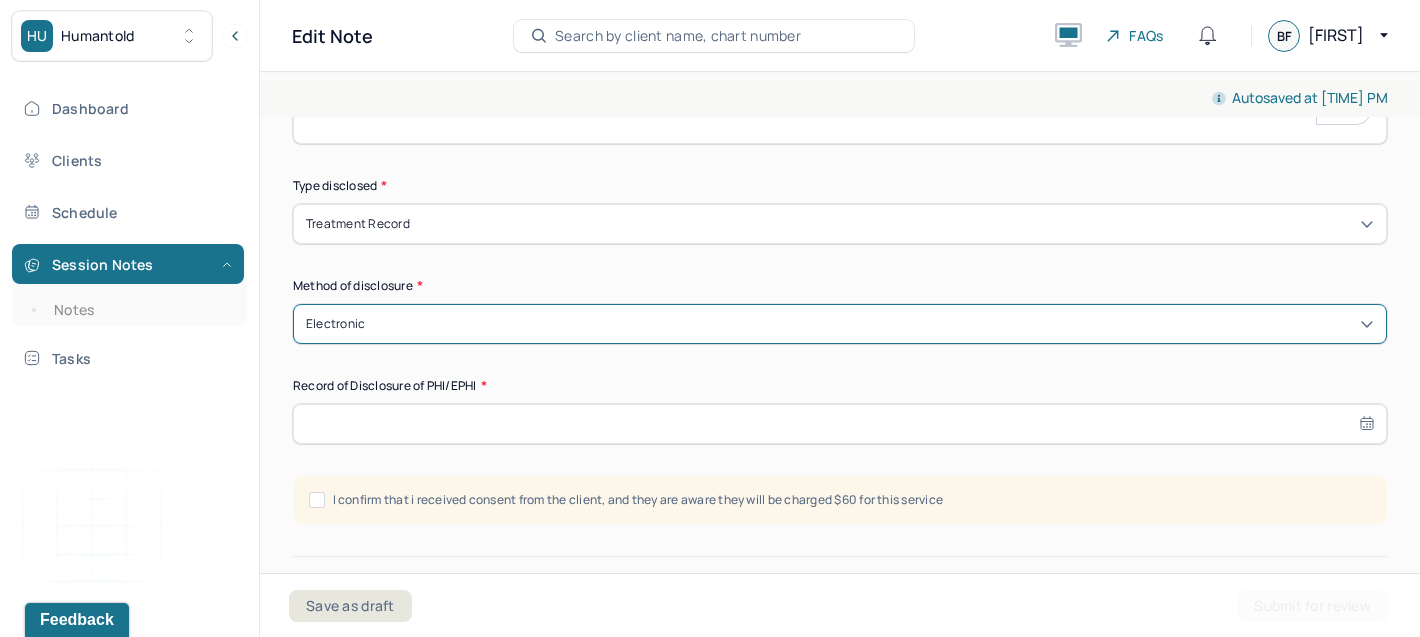 select on "6" 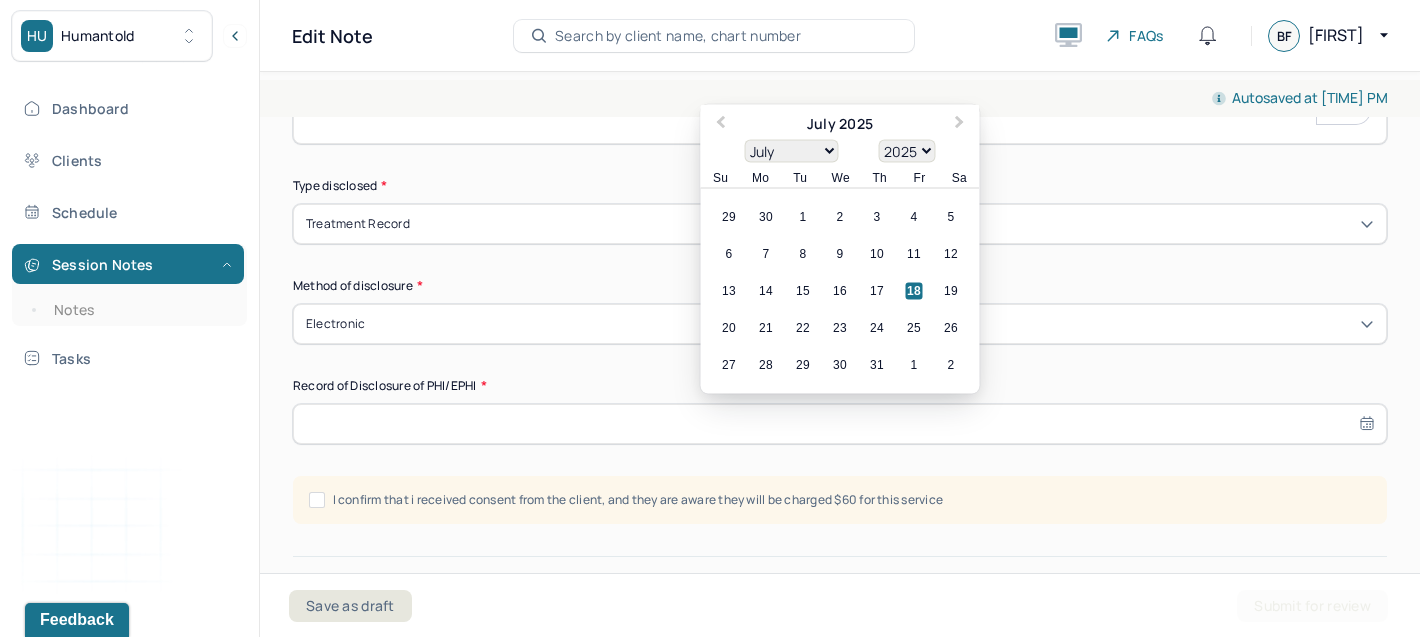 click at bounding box center [840, 424] 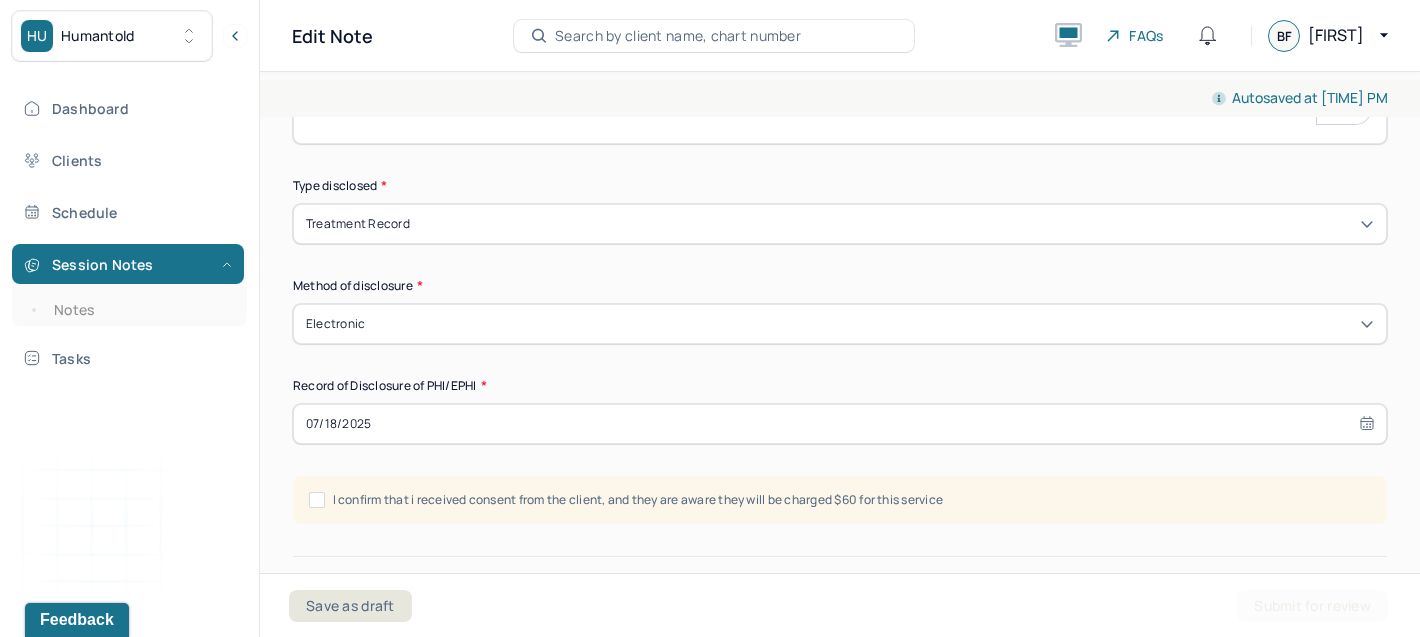 scroll, scrollTop: 1018, scrollLeft: 0, axis: vertical 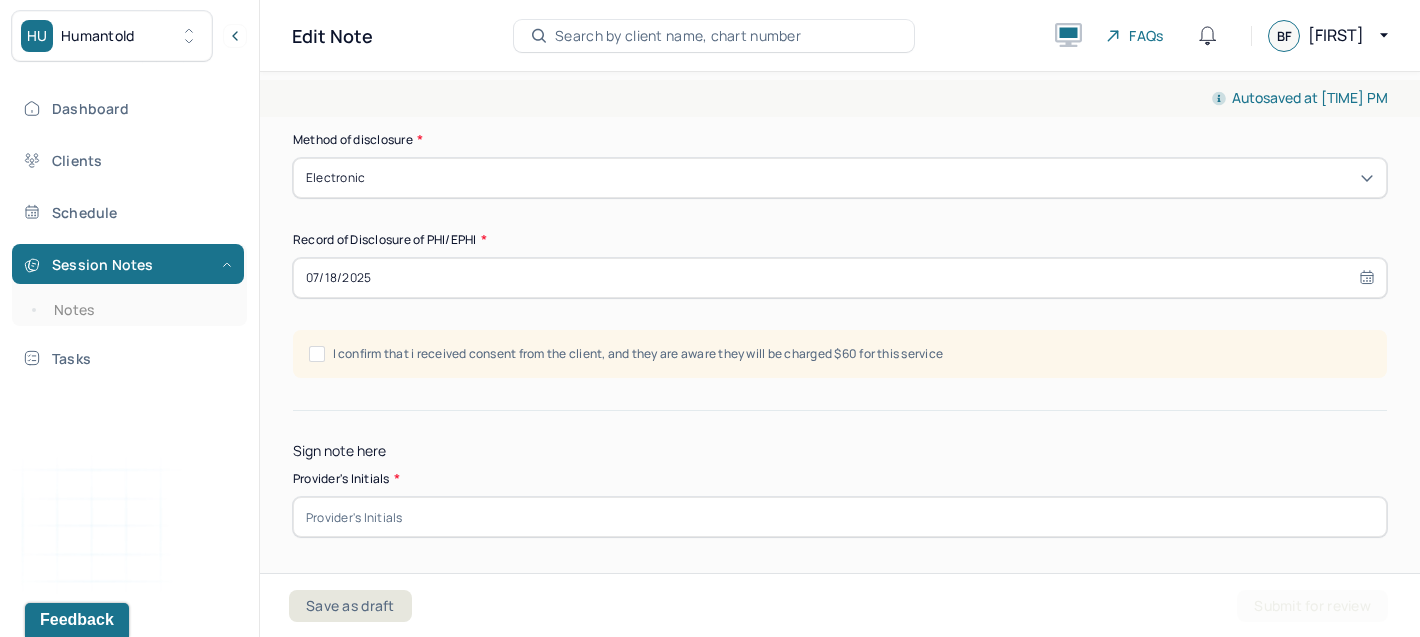click on "I confirm that i received consent from the client, and they are aware they will be charged $60 for this service" at bounding box center (317, 354) 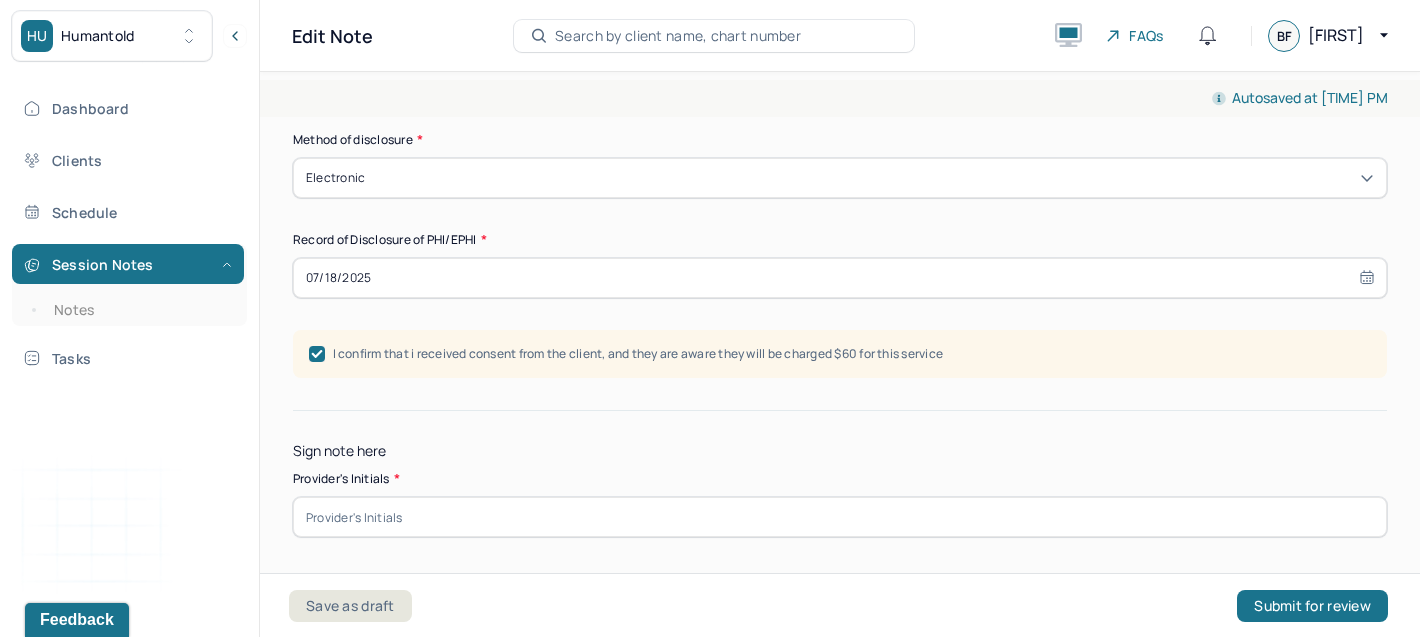 scroll, scrollTop: 880, scrollLeft: 0, axis: vertical 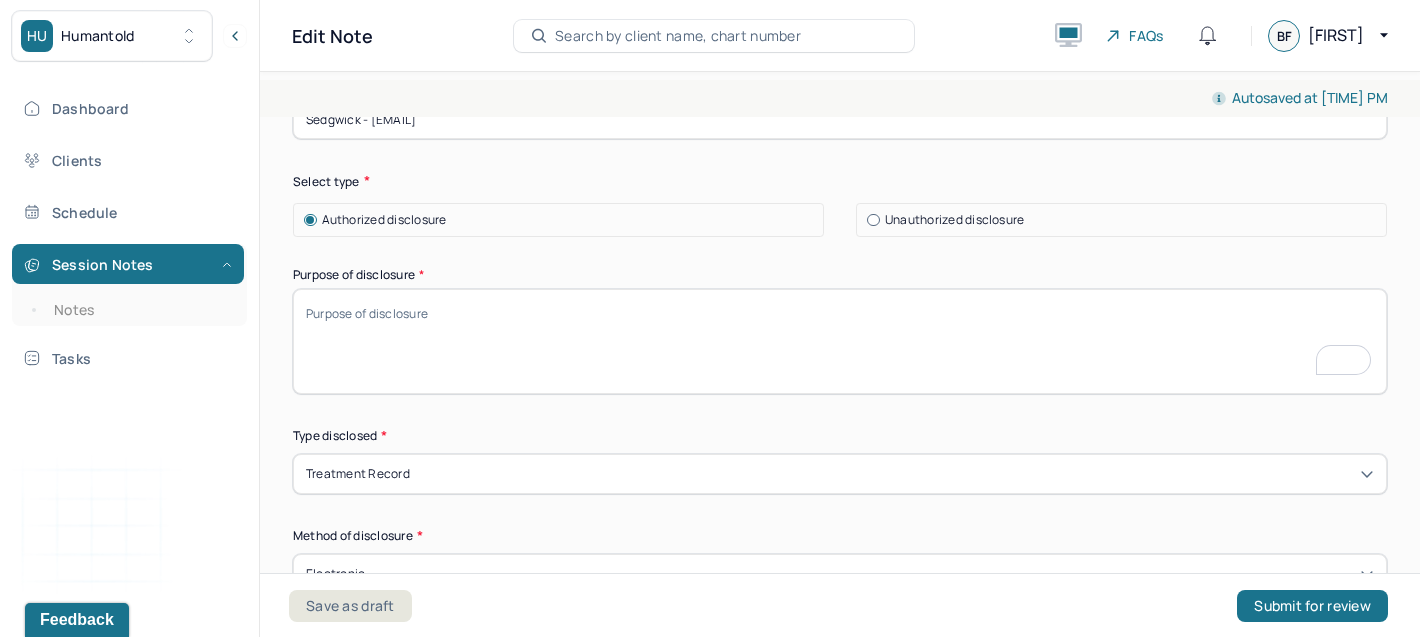 click on "Purpose of disclosure *" at bounding box center (840, 341) 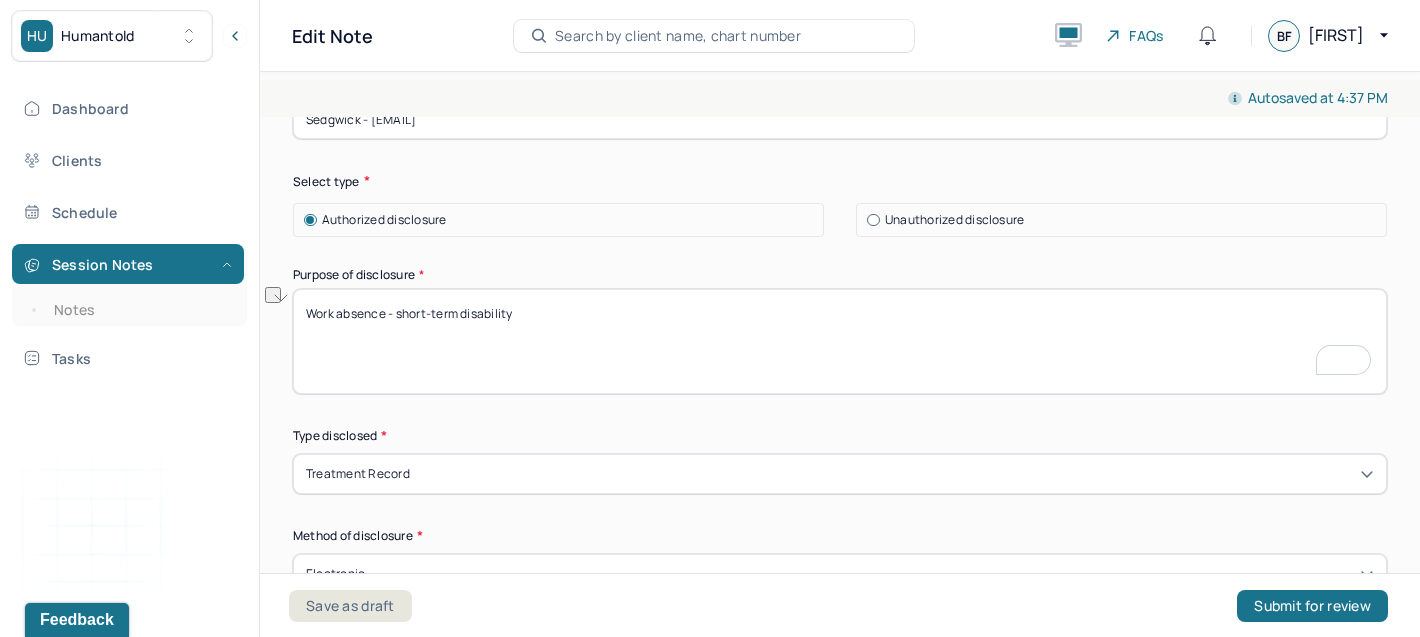 drag, startPoint x: 539, startPoint y: 315, endPoint x: 281, endPoint y: 301, distance: 258.37958 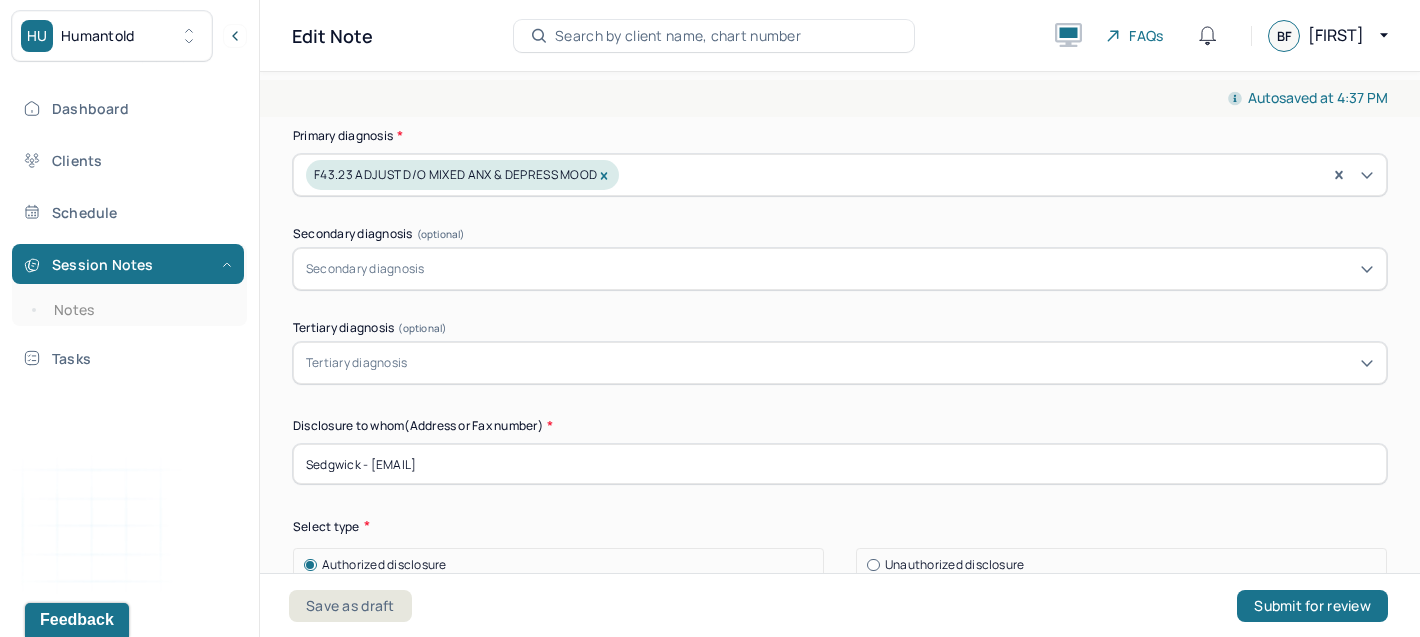 scroll, scrollTop: 173, scrollLeft: 0, axis: vertical 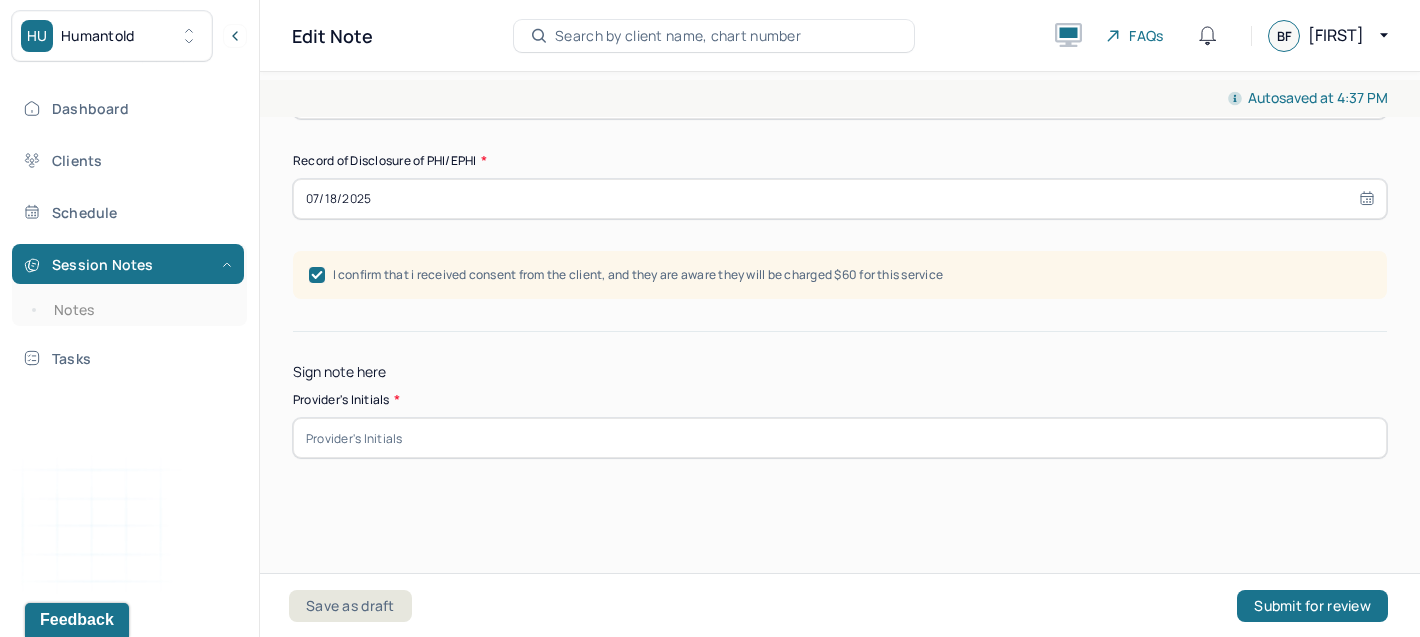 click at bounding box center (840, 438) 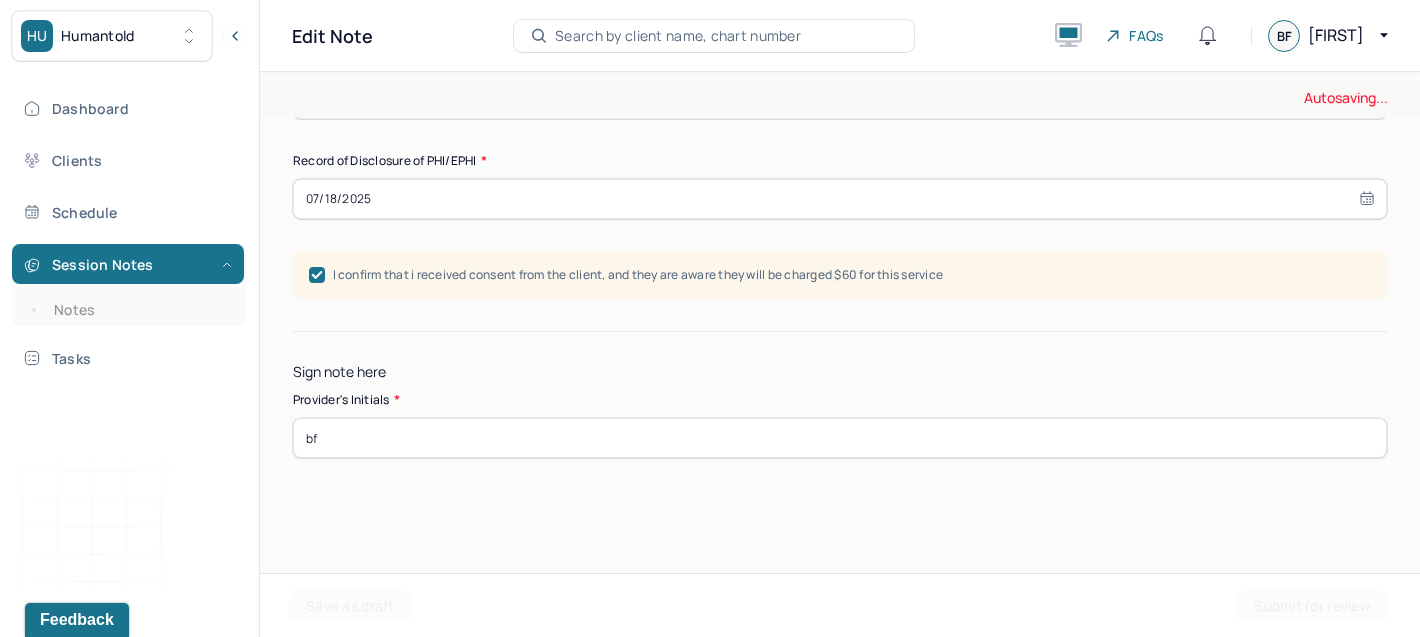 type on "bf" 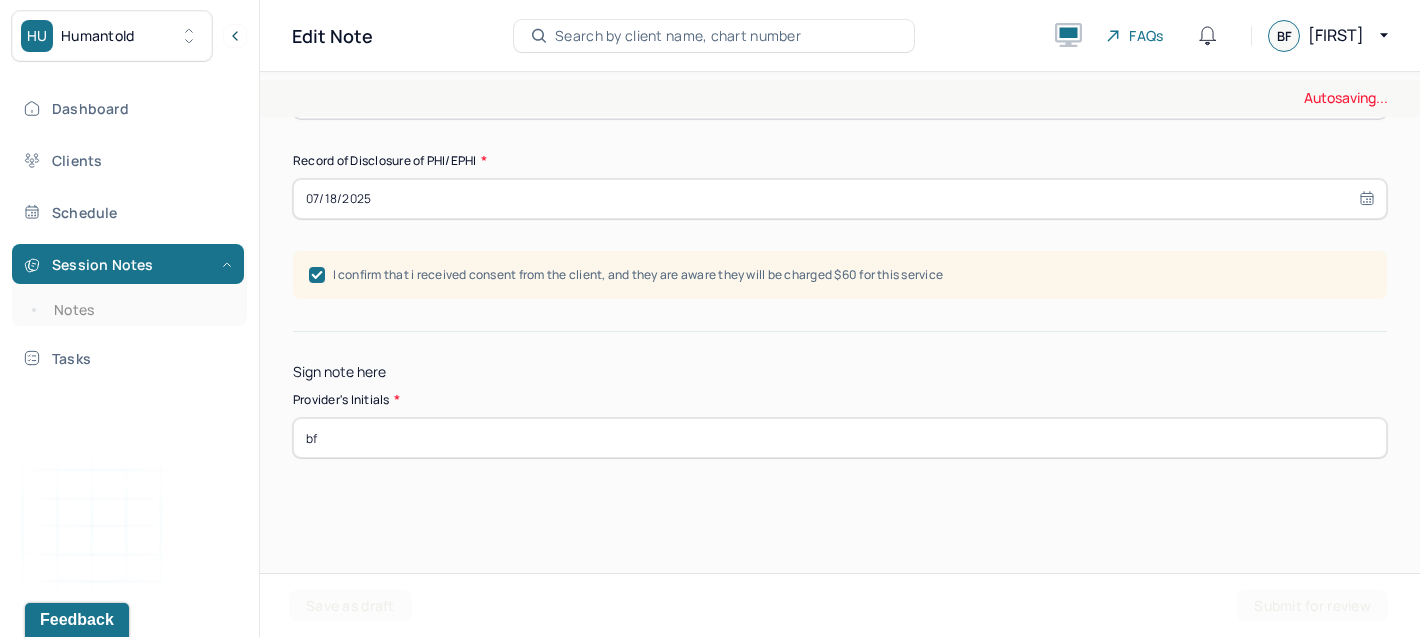 click on "Submit for review" at bounding box center [1312, 606] 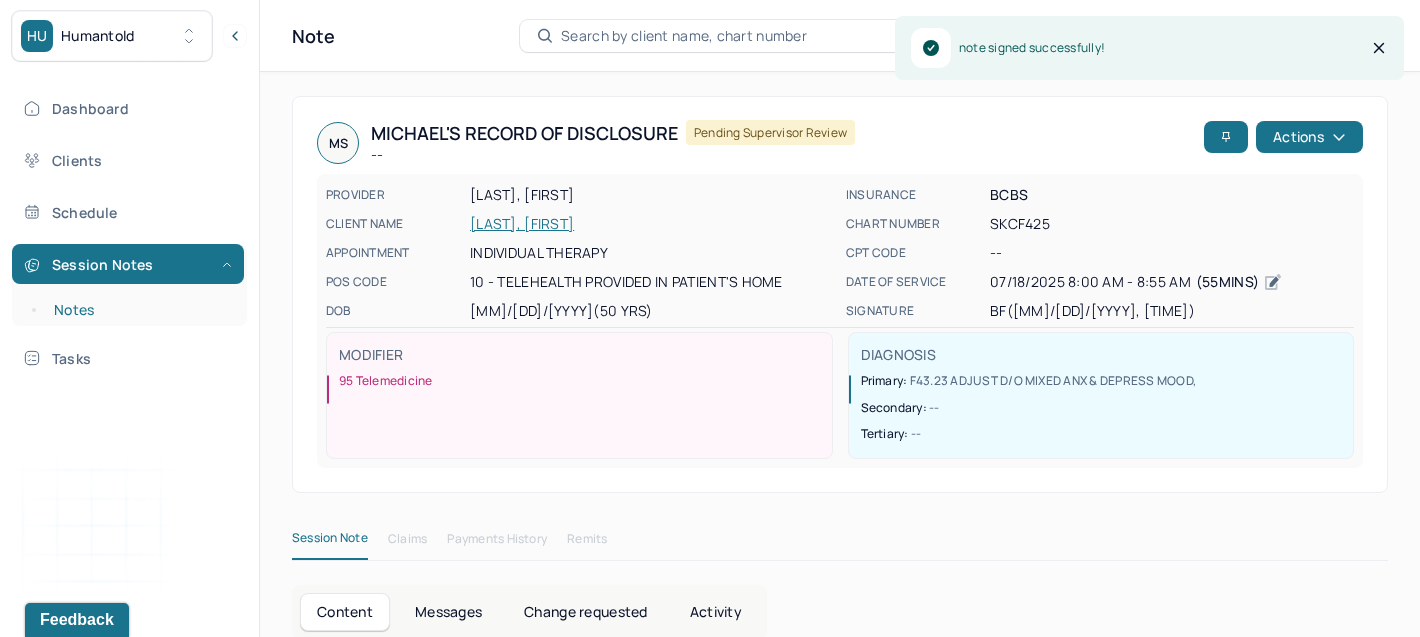 click on "Notes" at bounding box center [139, 310] 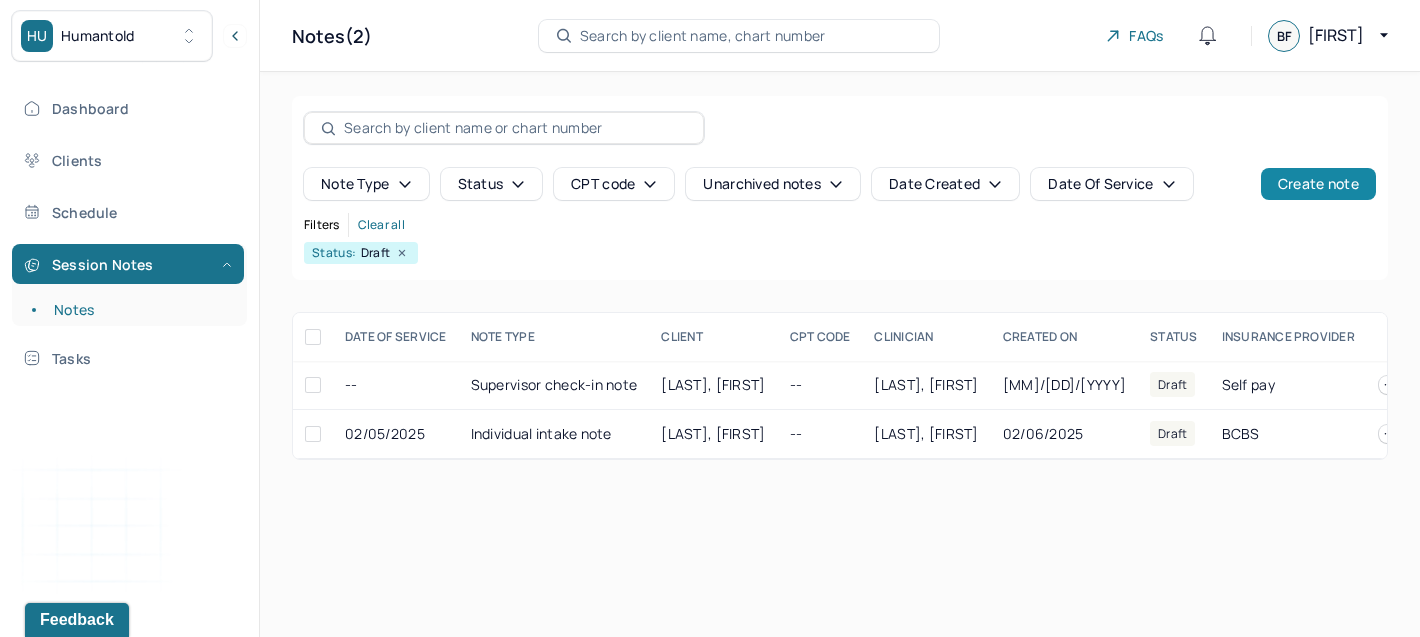 click on "Create note" at bounding box center (1318, 184) 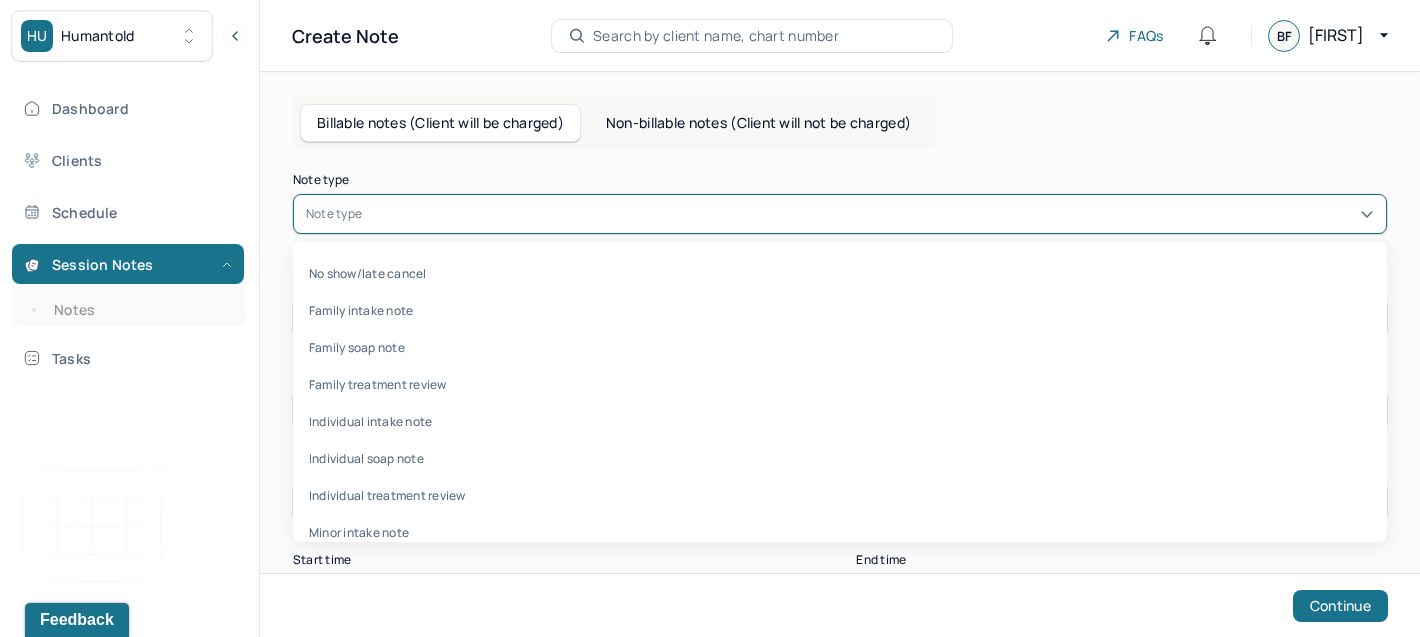 click at bounding box center (870, 214) 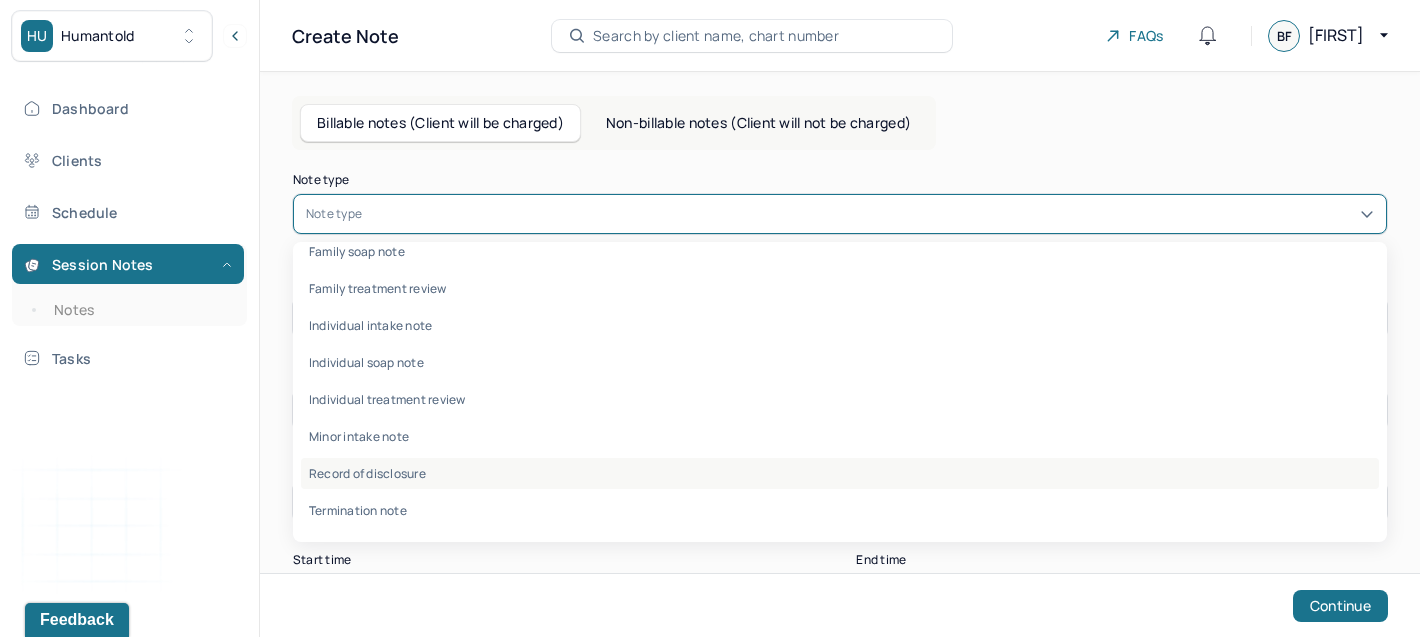 click on "Record of disclosure" at bounding box center (840, 473) 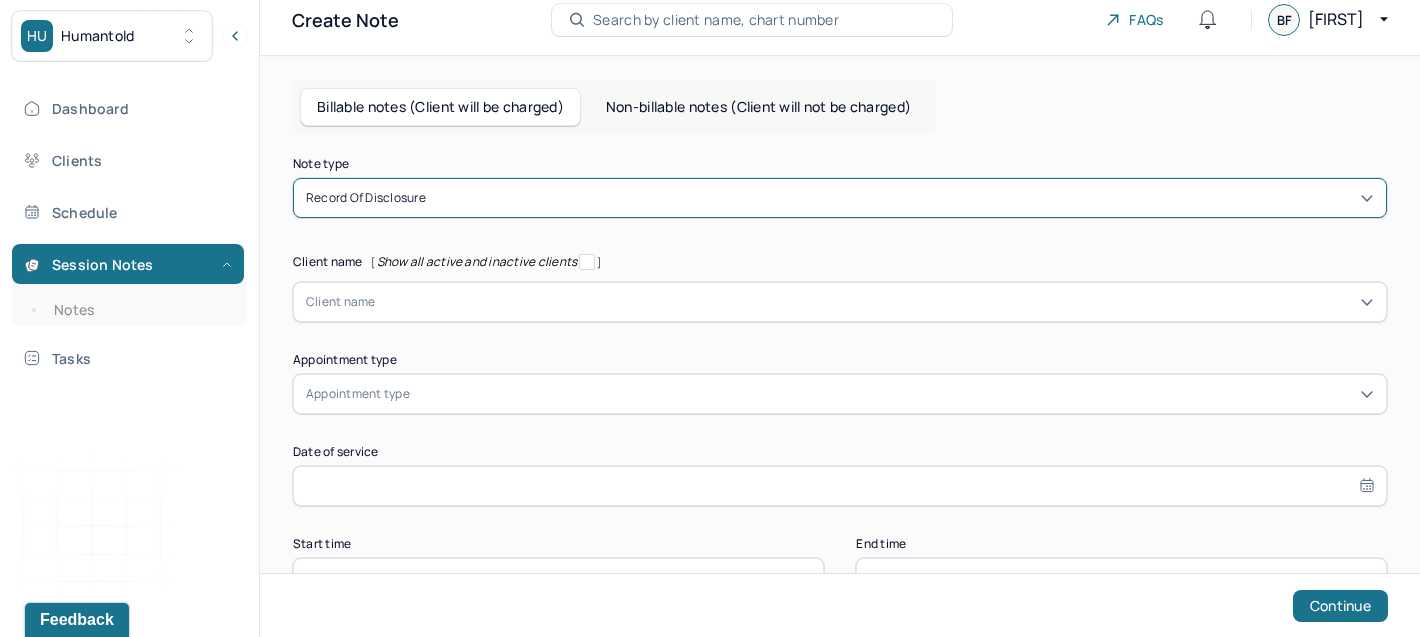 click on "Client name" at bounding box center [840, 302] 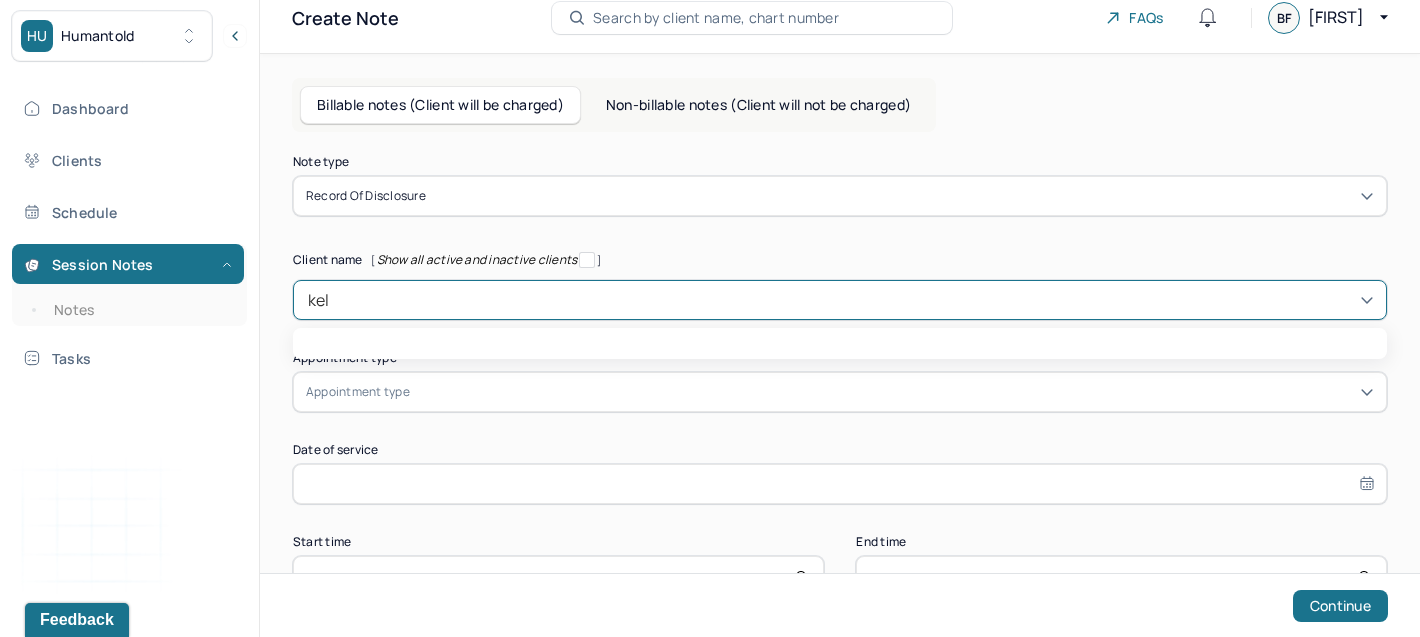type on "[FIRST]" 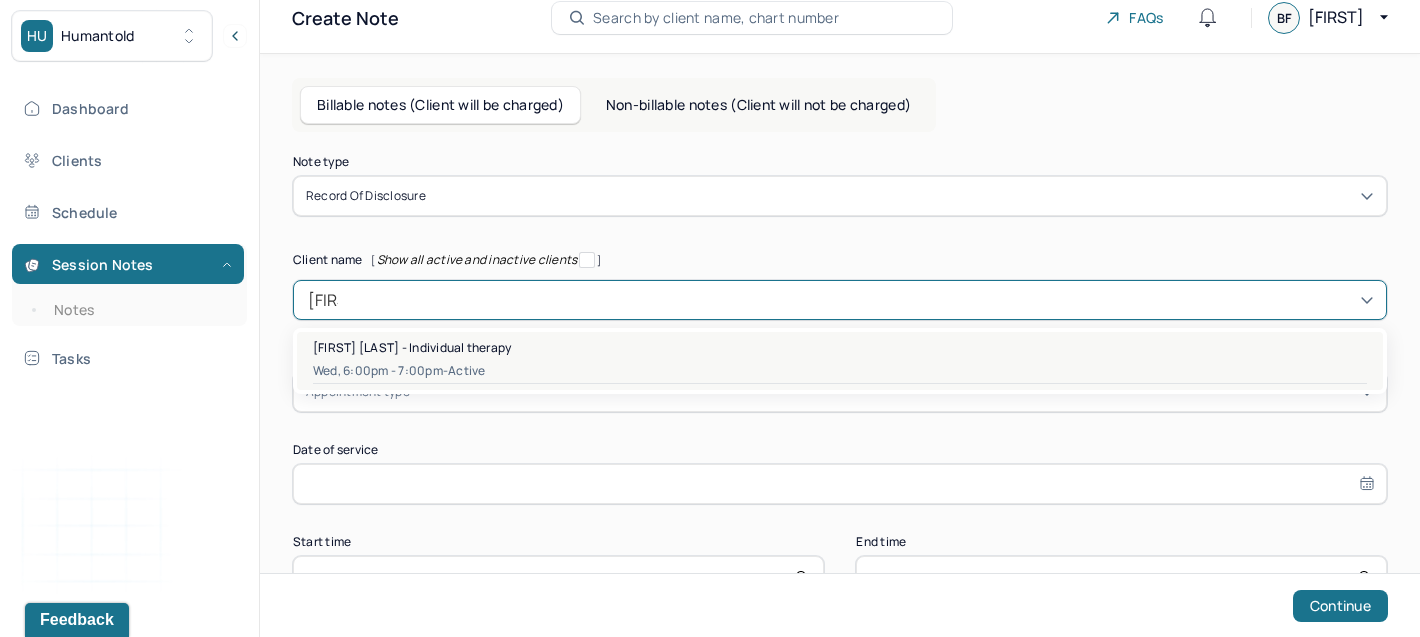 click on "[FIRST] [LAST] - Individual therapy" at bounding box center (412, 347) 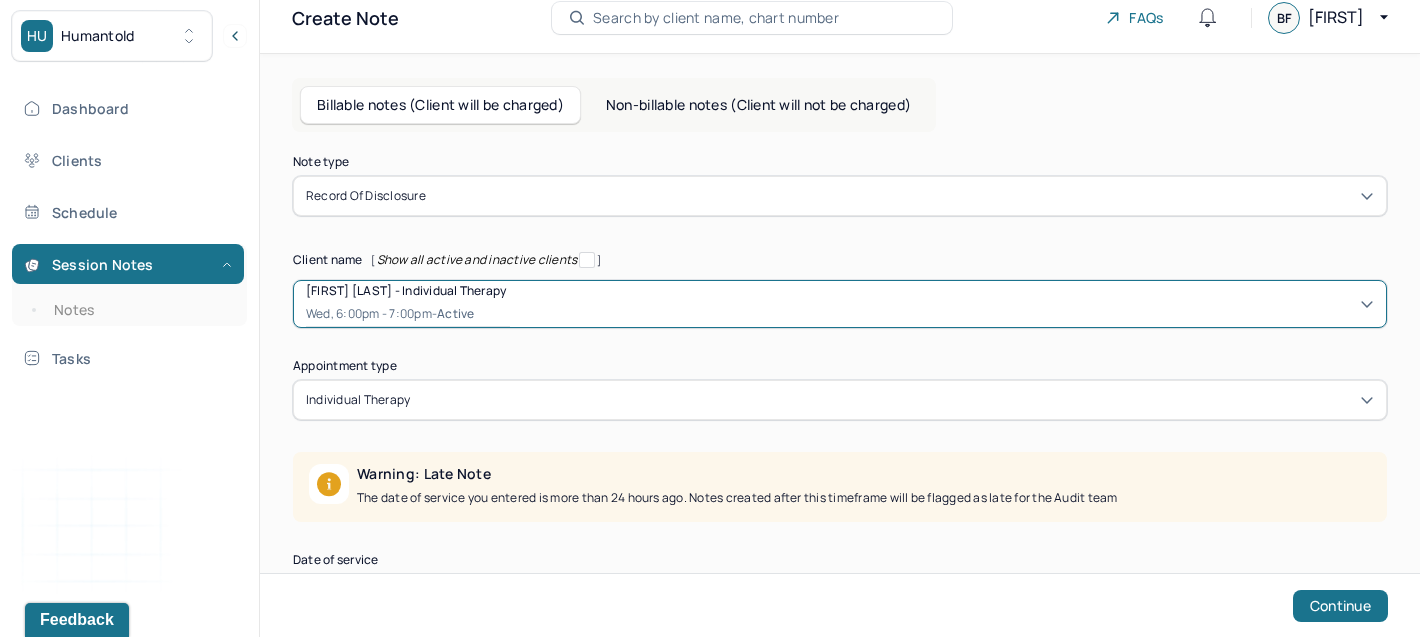 scroll, scrollTop: 224, scrollLeft: 0, axis: vertical 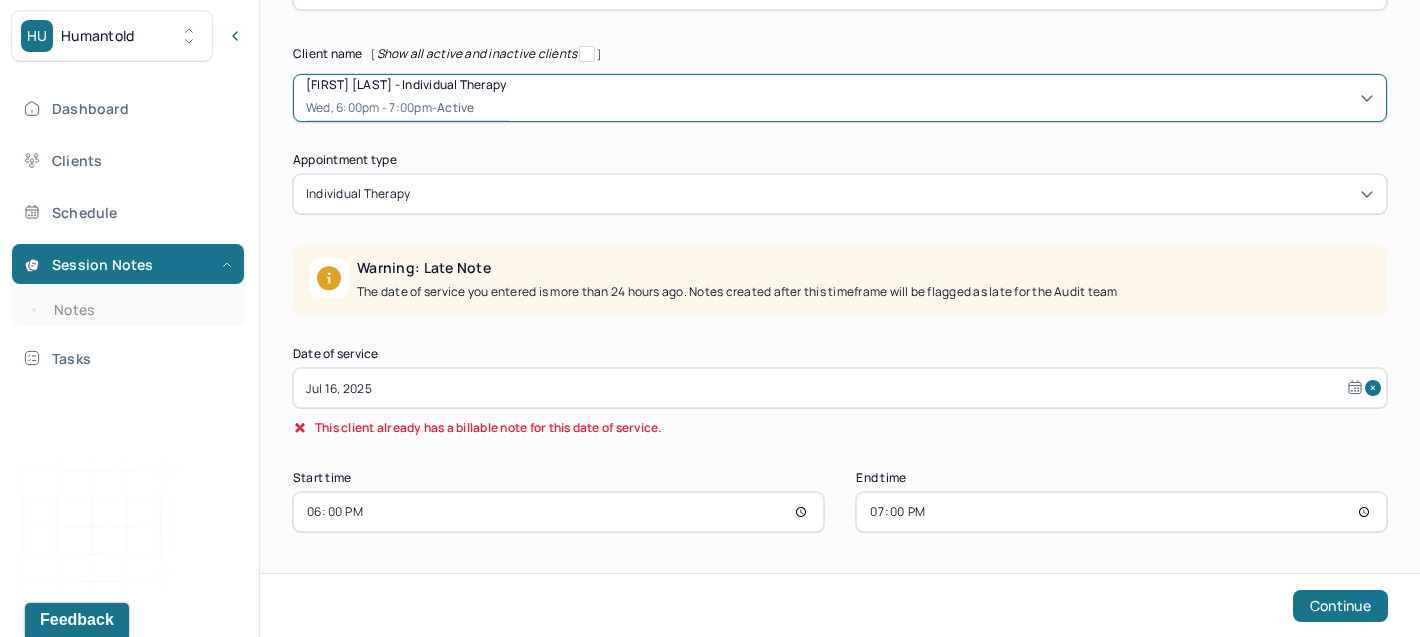 select on "6" 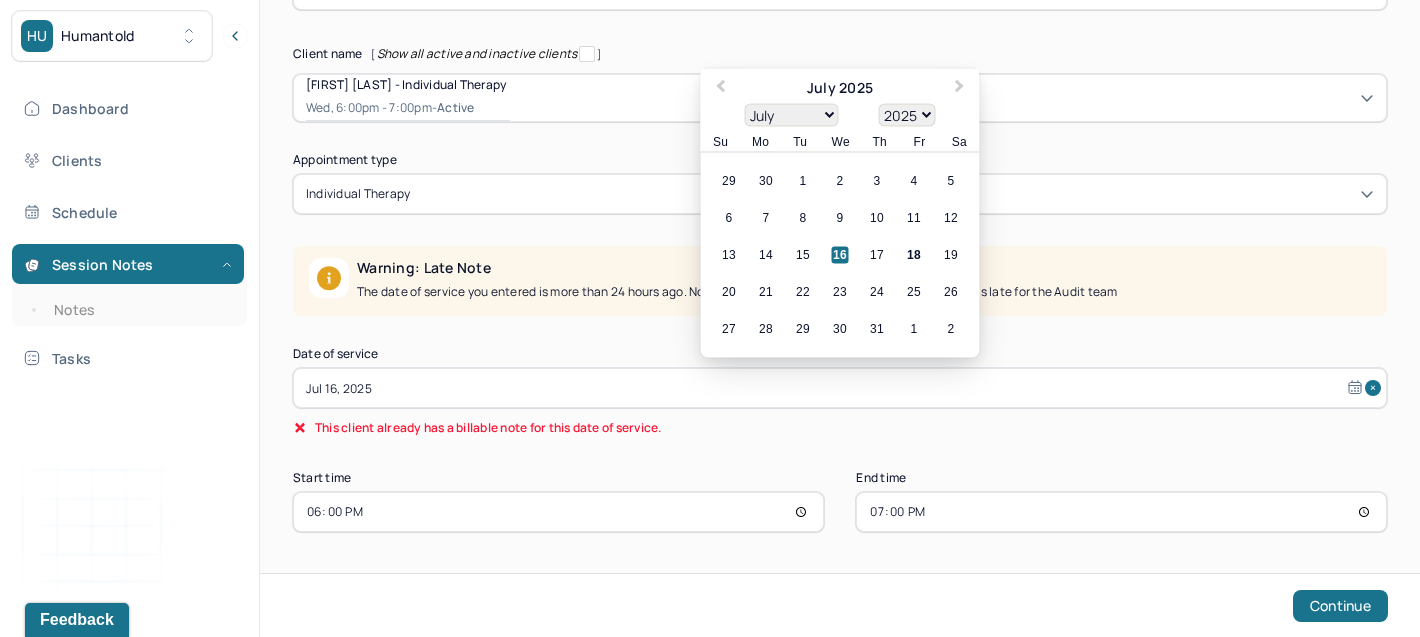 click on "Jul 16, 2025" at bounding box center [840, 388] 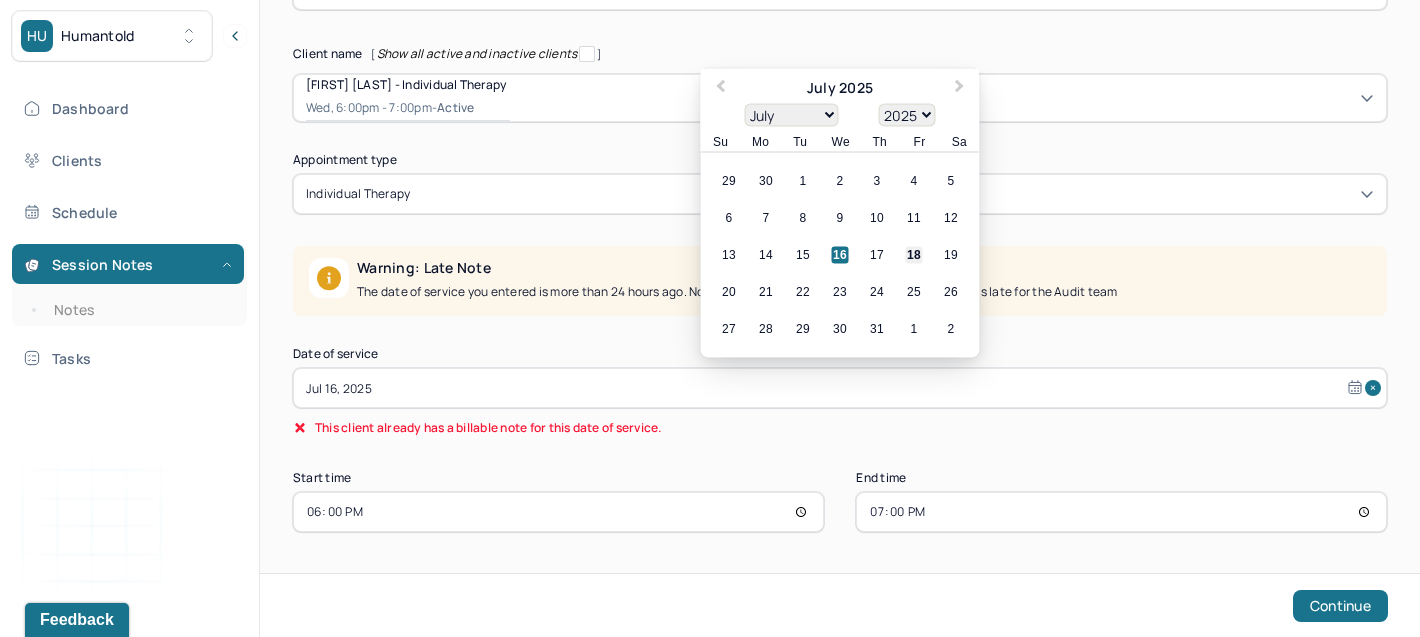 click on "18" at bounding box center [914, 255] 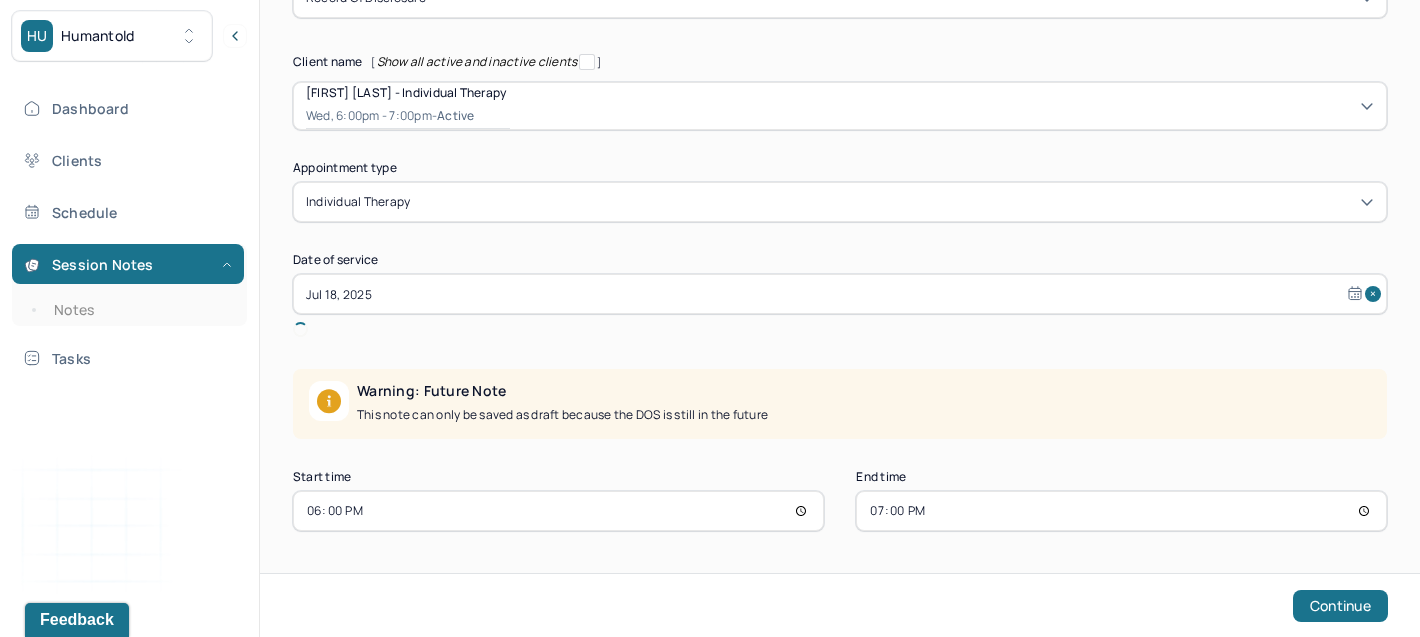 scroll, scrollTop: 192, scrollLeft: 0, axis: vertical 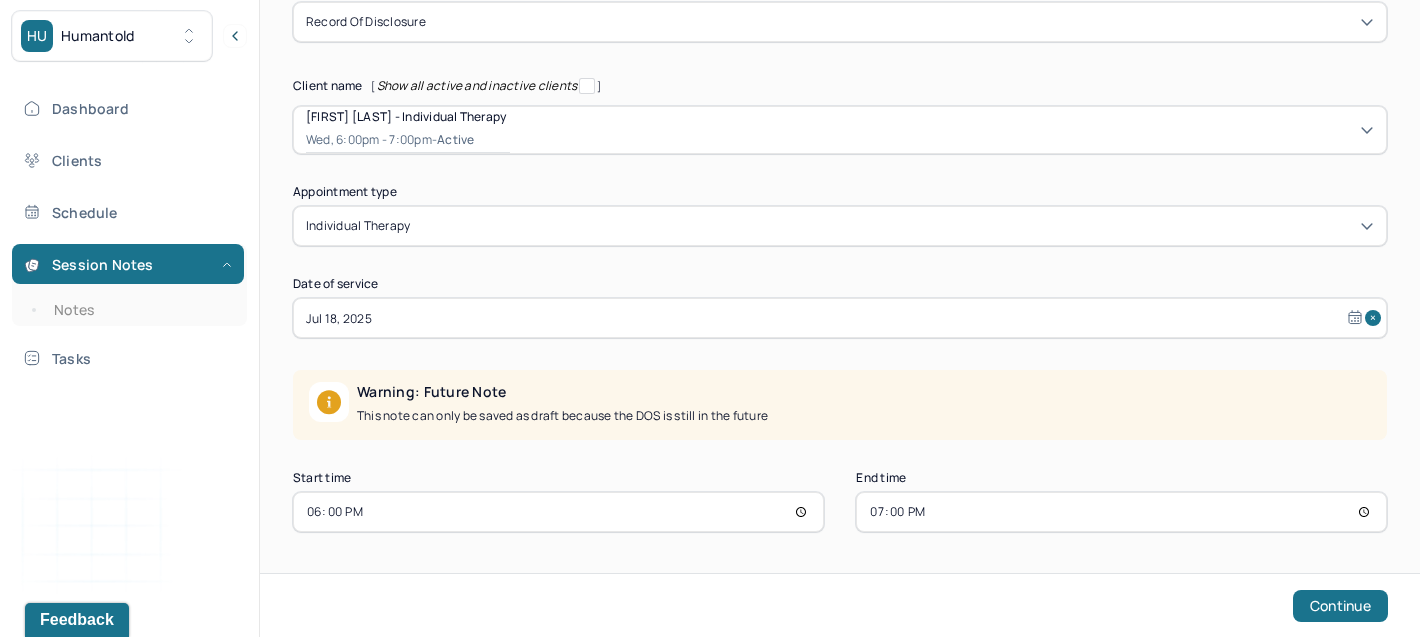 click on "18:00" at bounding box center [558, 512] 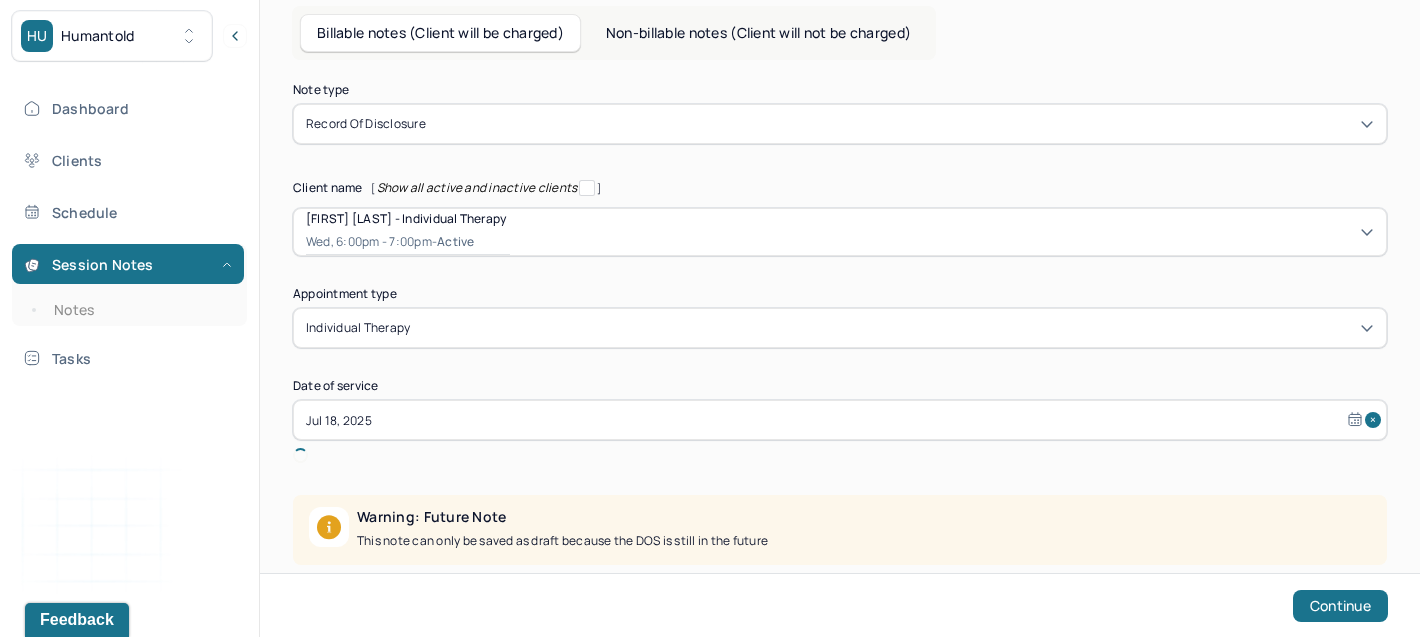 scroll, scrollTop: 192, scrollLeft: 0, axis: vertical 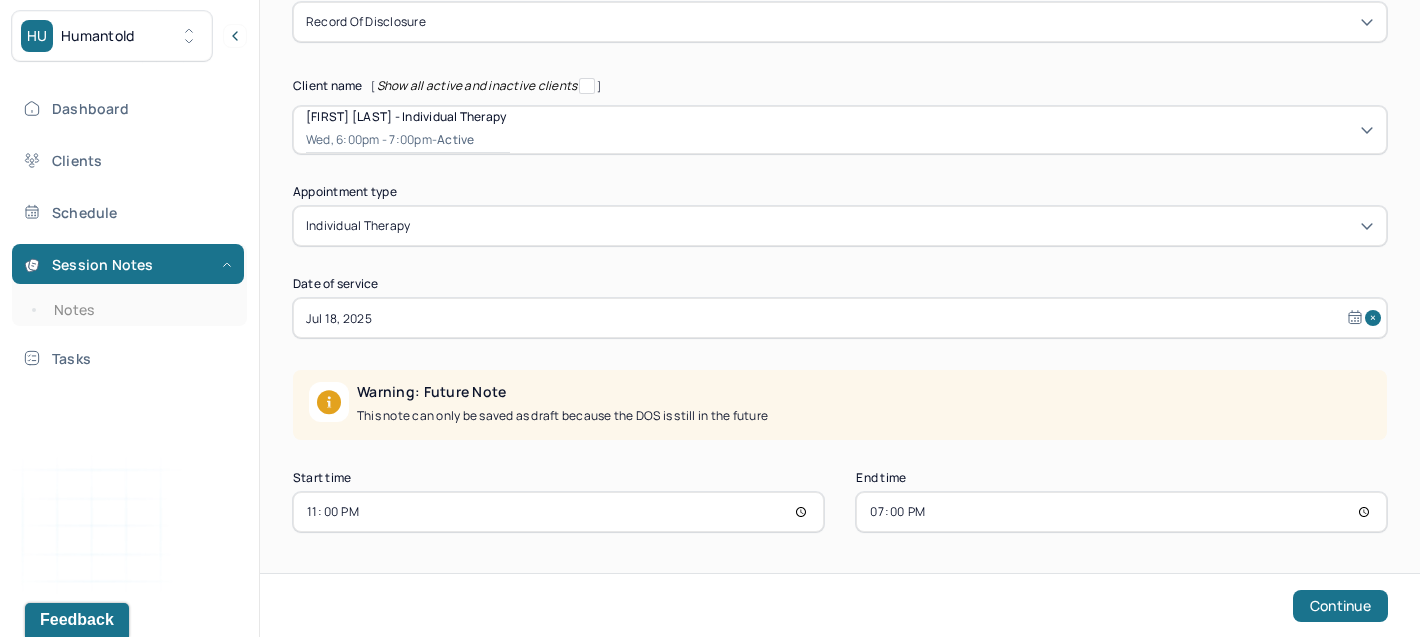 click on "23:00" at bounding box center [558, 512] 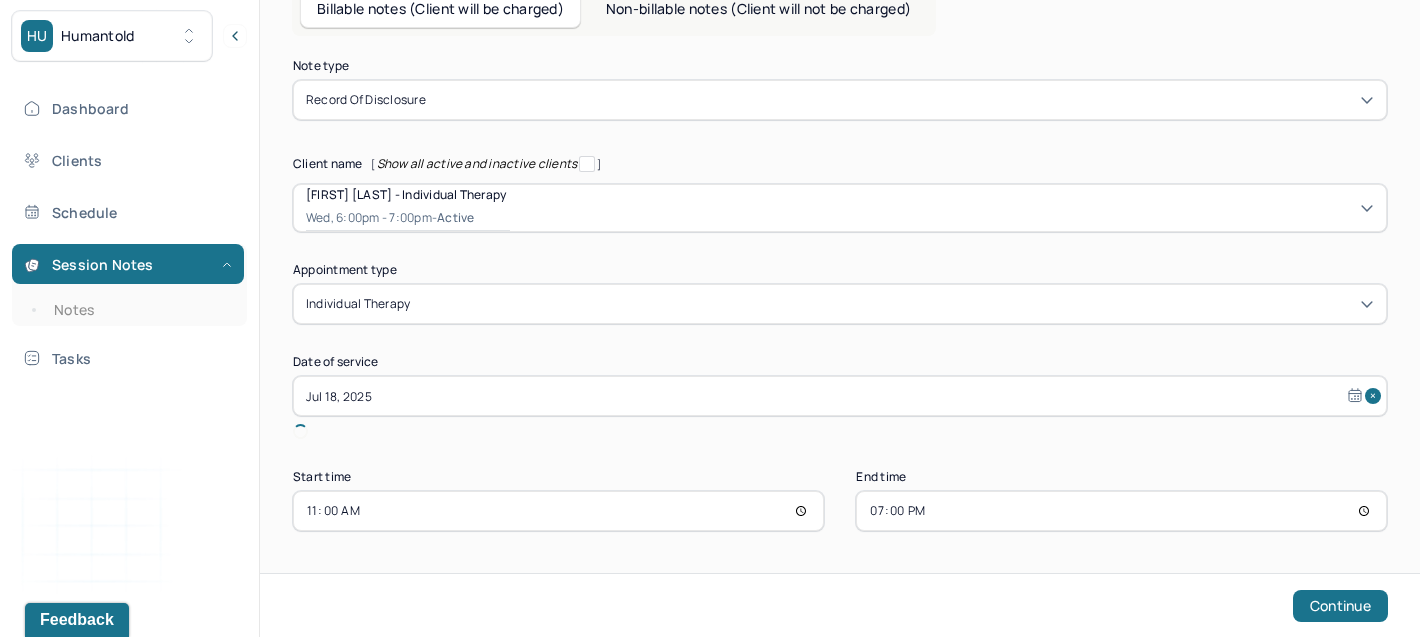 scroll, scrollTop: 90, scrollLeft: 0, axis: vertical 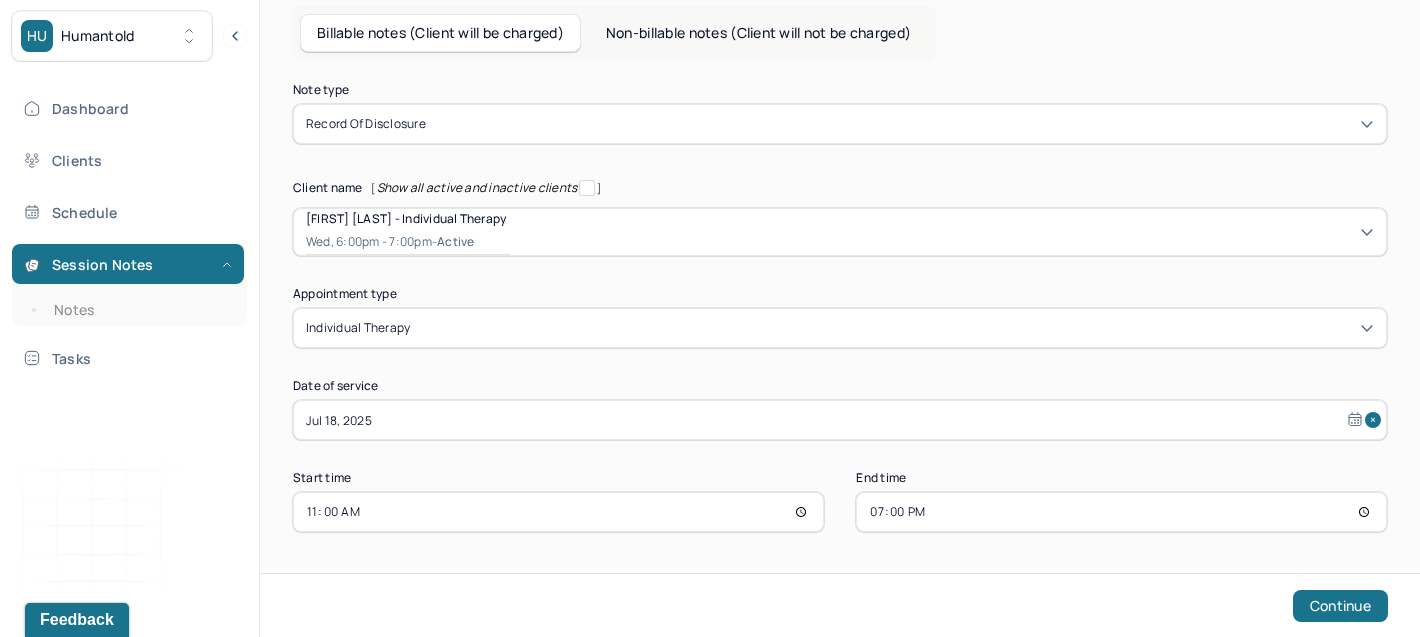 click on "19:00" at bounding box center (1121, 512) 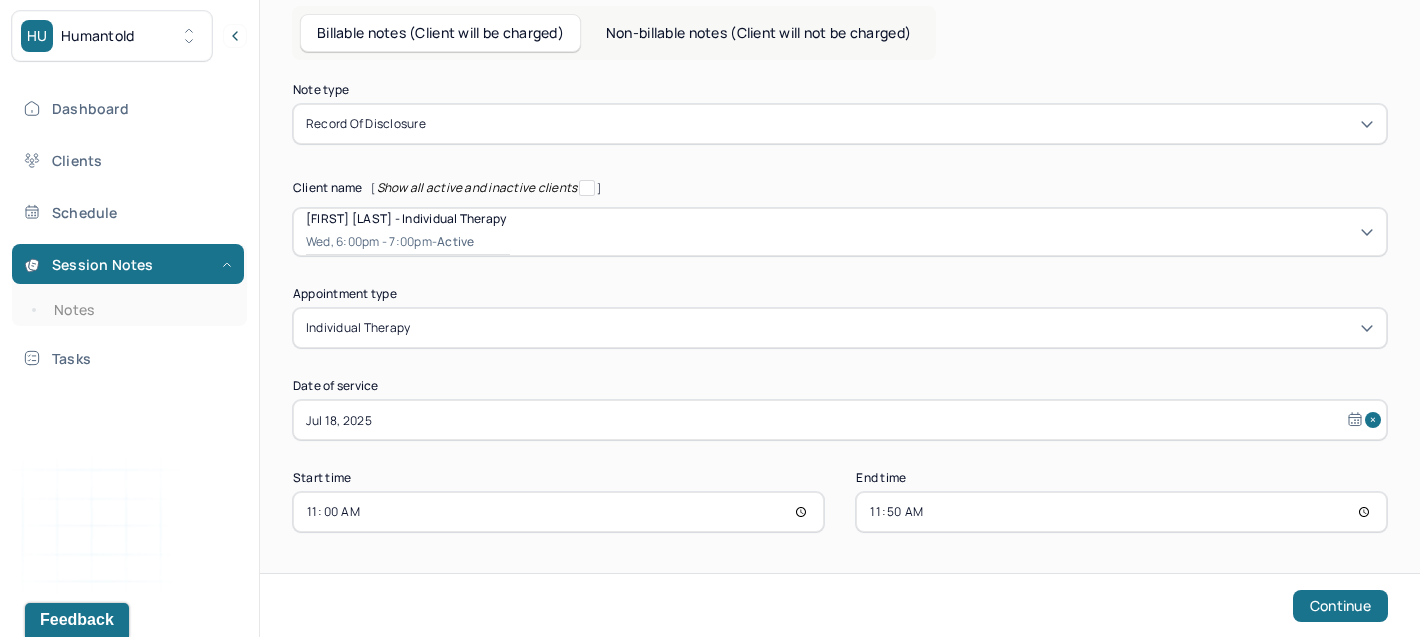 click on "11:50" at bounding box center (1121, 512) 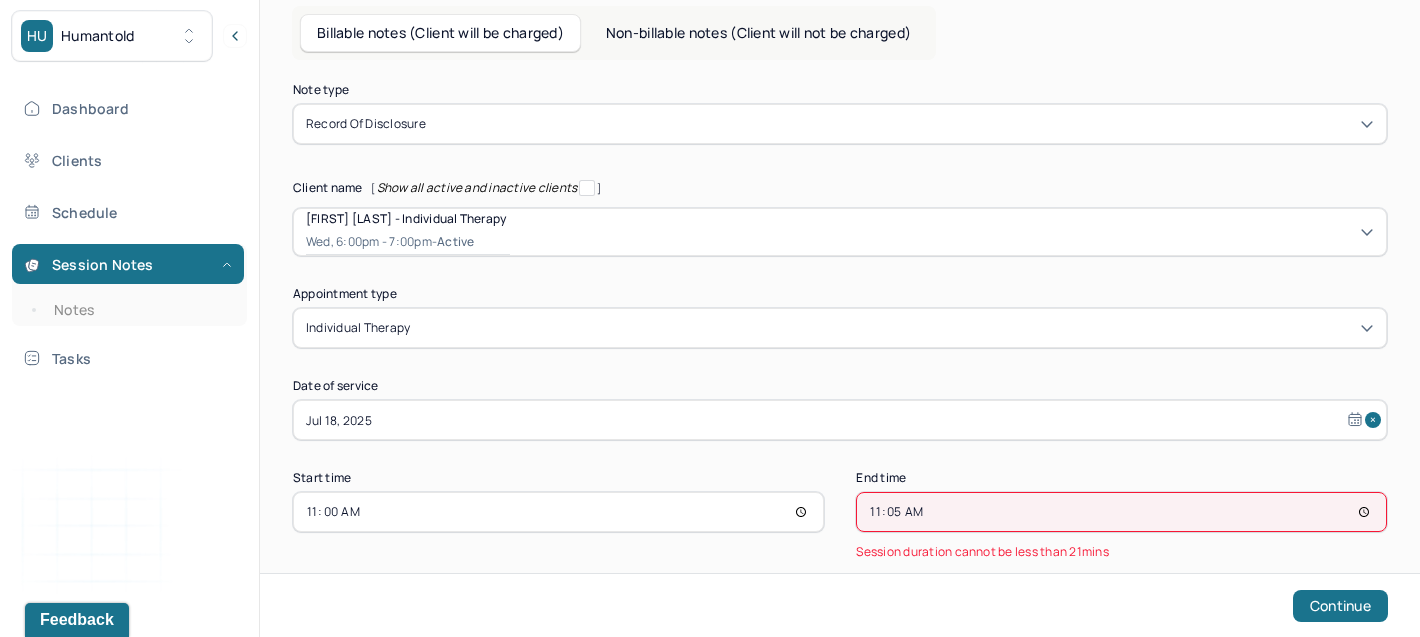 type on "11:55" 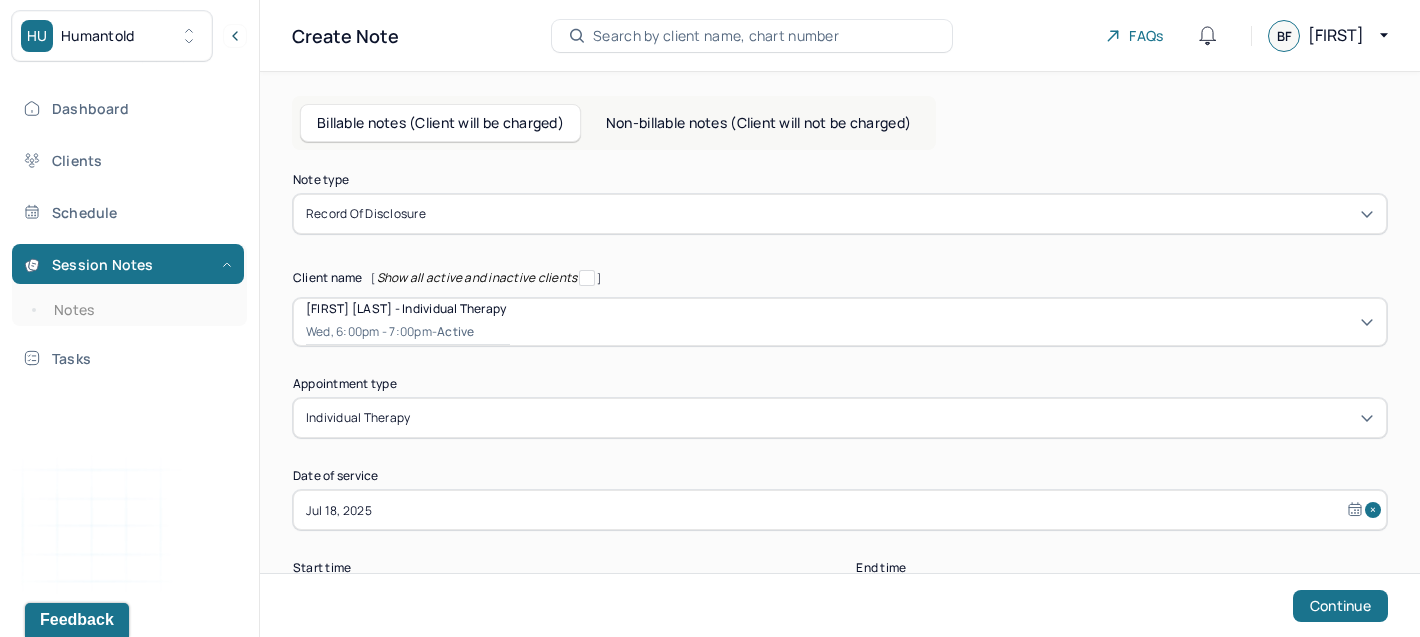 scroll, scrollTop: 90, scrollLeft: 0, axis: vertical 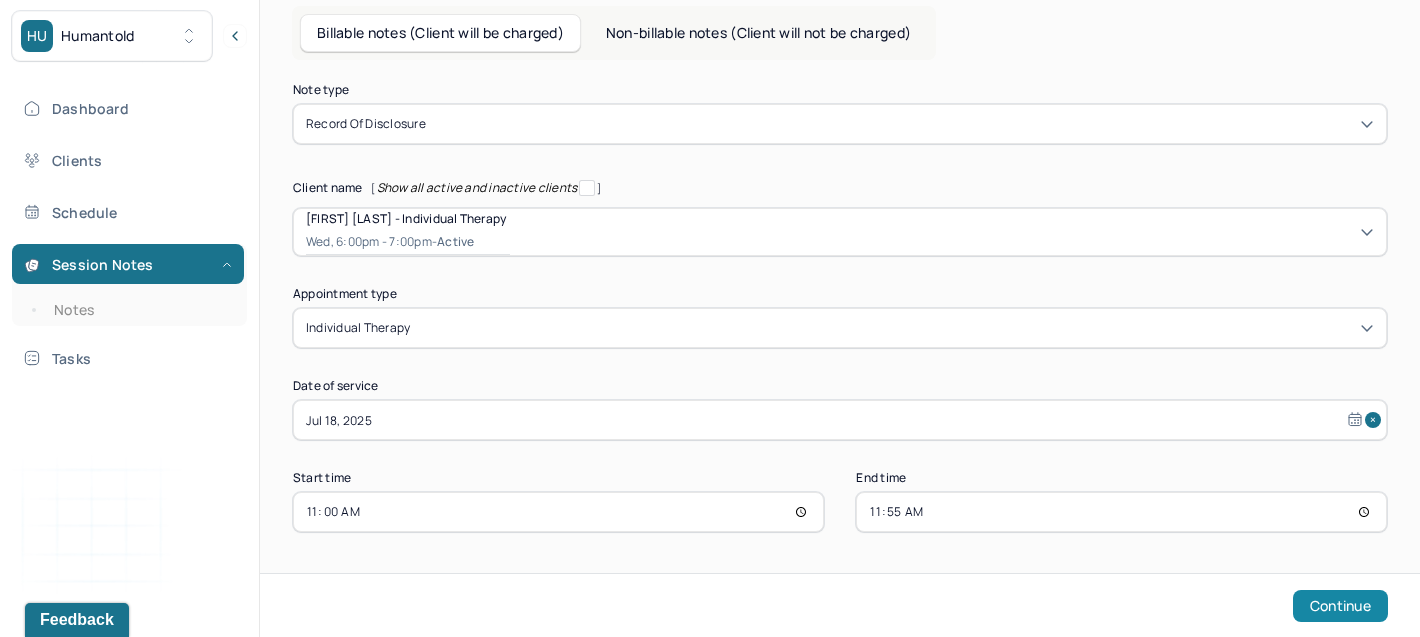 click on "Continue" at bounding box center (1340, 606) 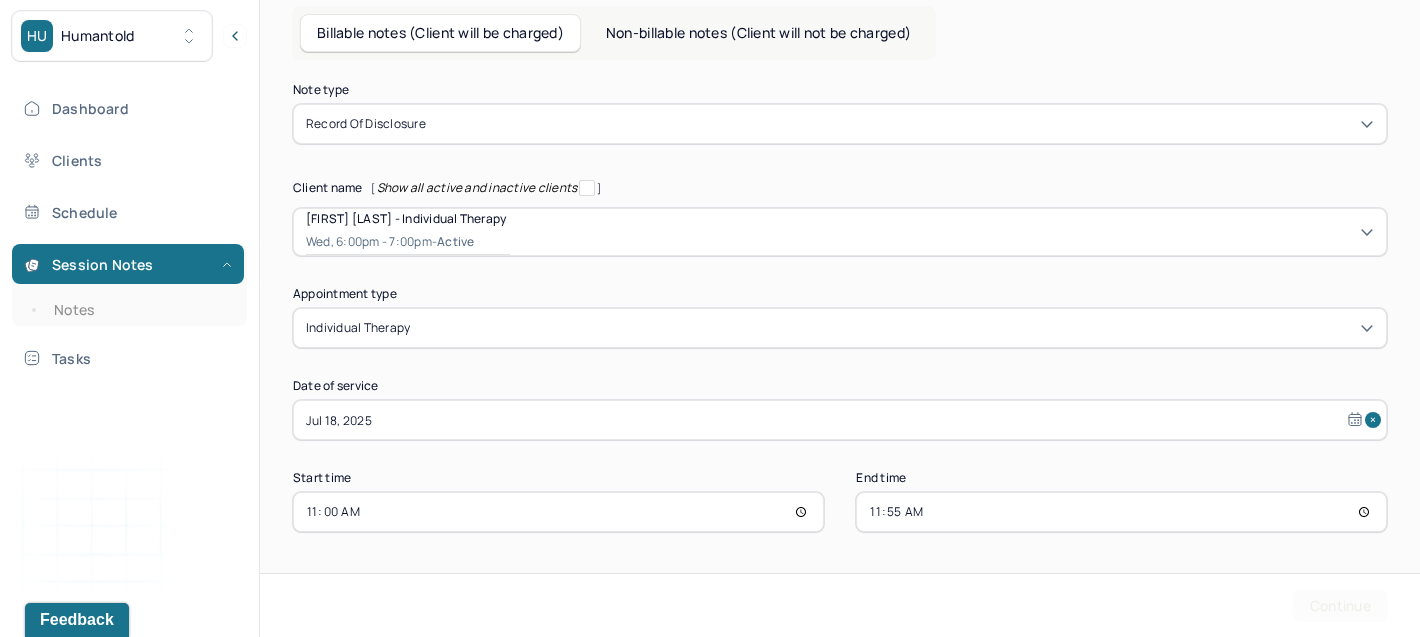scroll, scrollTop: 0, scrollLeft: 0, axis: both 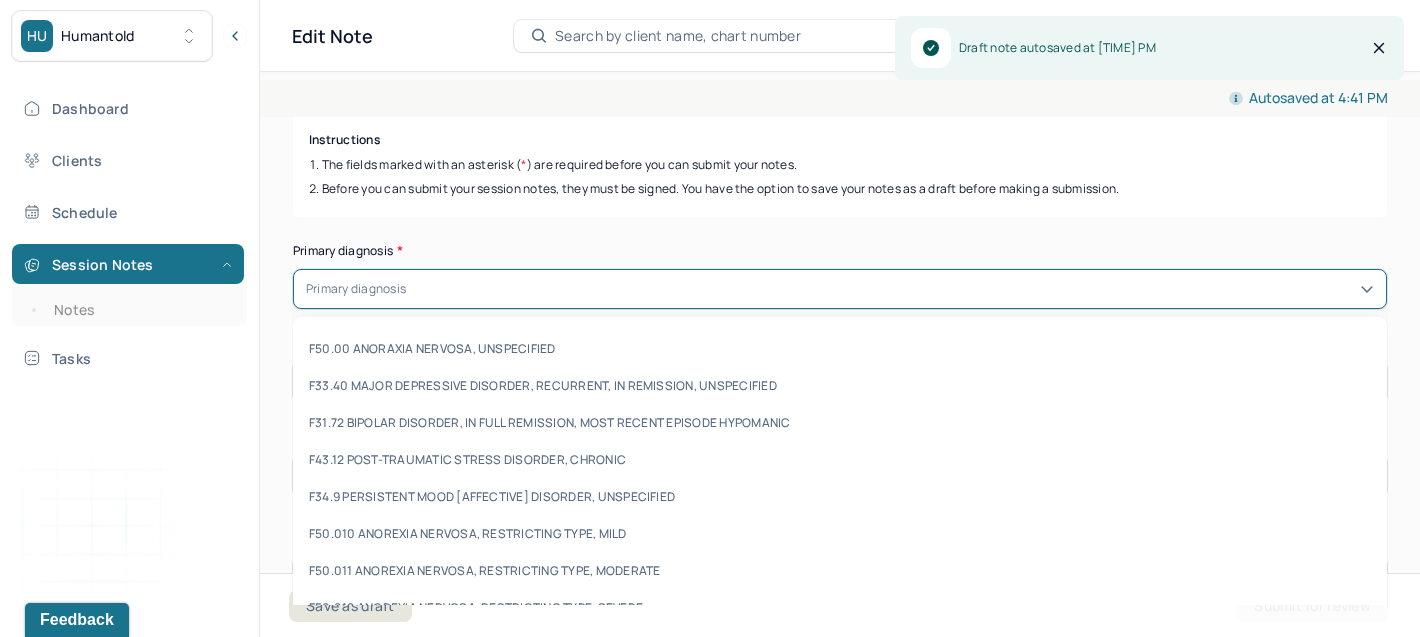 click at bounding box center [892, 289] 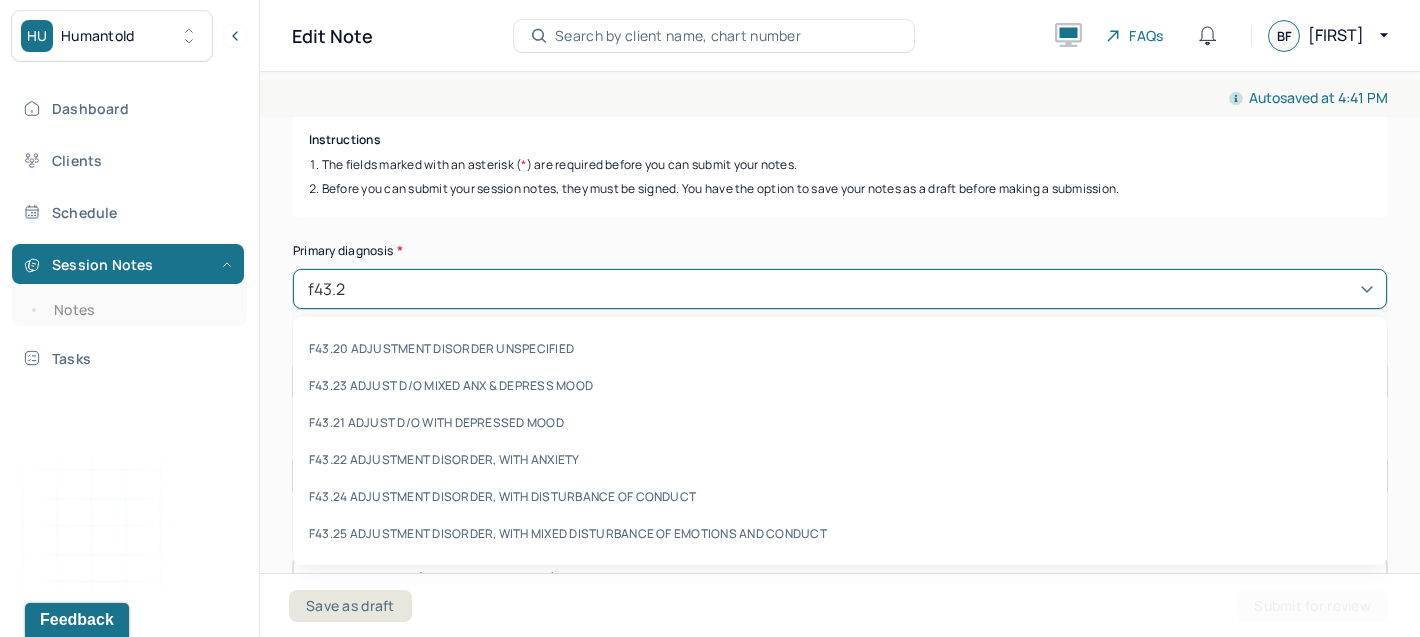 type on "f43.23" 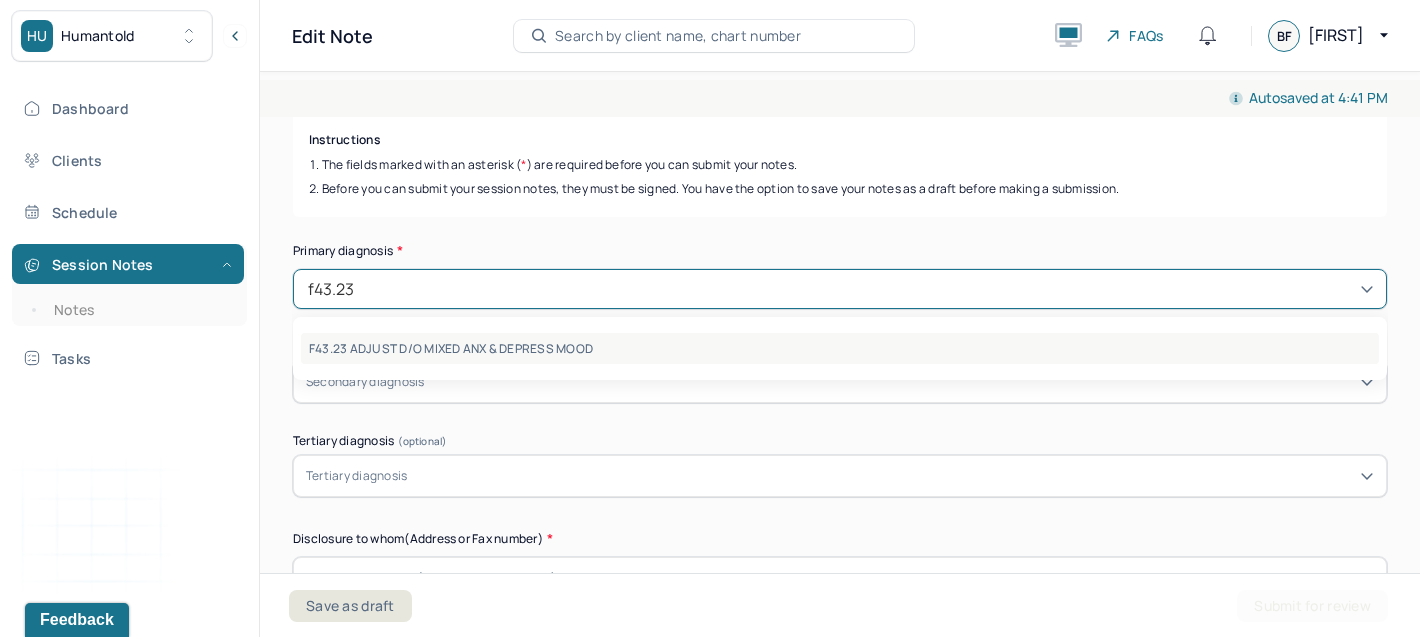click on "F43.23 ADJUST D/O MIXED ANX & DEPRESS MOOD" at bounding box center (840, 348) 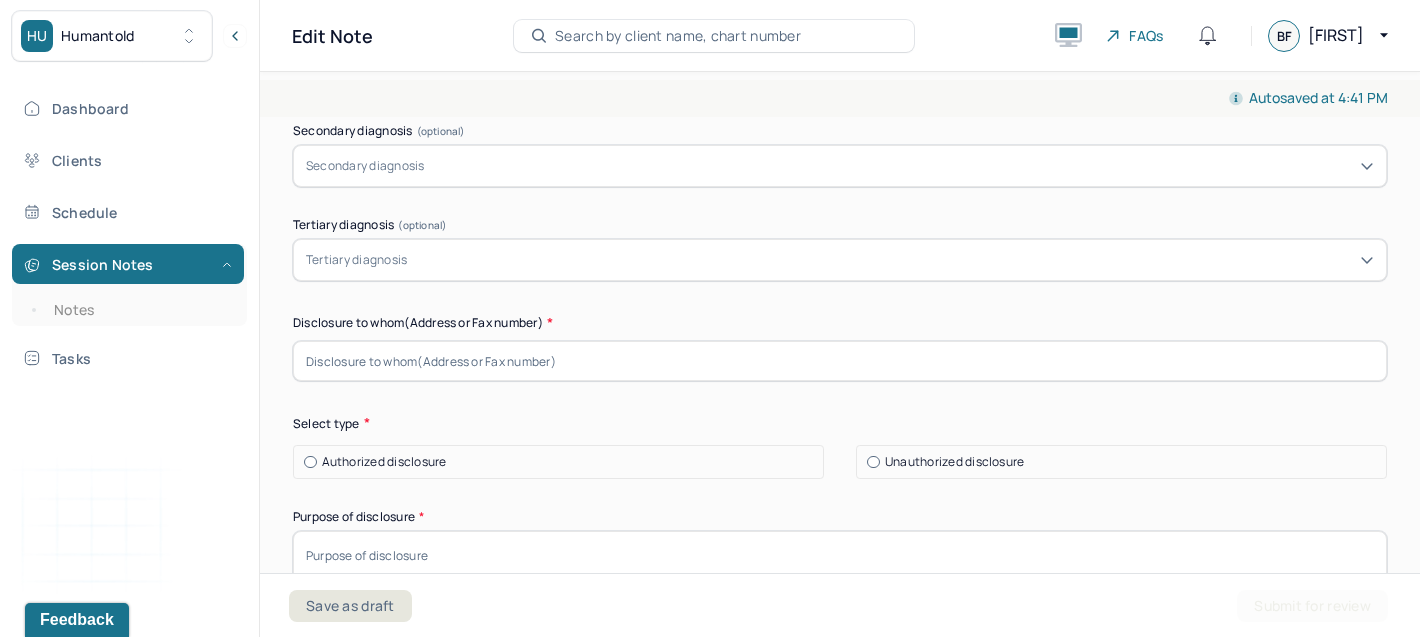 scroll, scrollTop: 435, scrollLeft: 0, axis: vertical 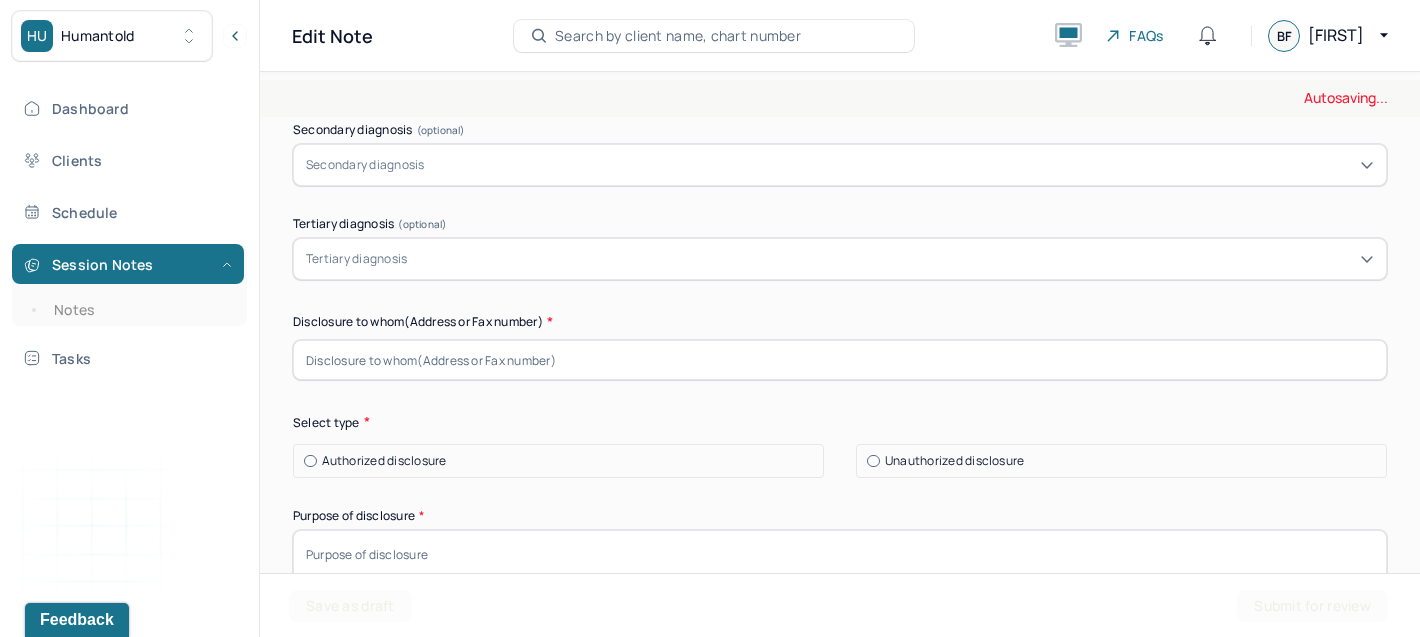 click at bounding box center (840, 360) 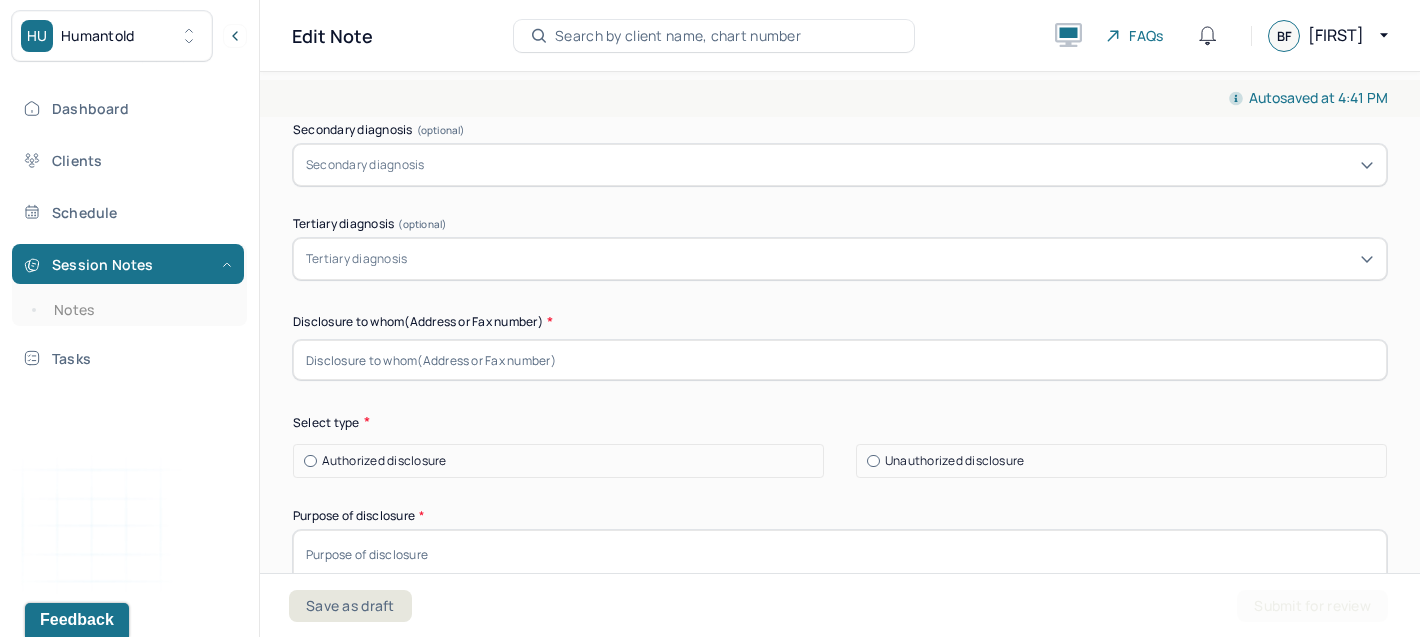 click on "Instructions The fields marked with an asterisk ( * ) are required before you can submit your notes. Before you can submit your session notes, they must be signed. You have the option to save your notes as a draft before making a submission. Primary diagnosis * F43.23 ADJUST D/O MIXED ANX & DEPRESS MOOD Secondary diagnosis (optional) Secondary diagnosis Tertiary diagnosis (optional) Tertiary diagnosis Disclosure to whom(Address or Fax number) * Select type Authorized disclosure Unauthorized disclosure Purpose of disclosure * Type disclosed * Type disclosed Method of disclosure * Method of disclosure Record of Disclosure of PHI/EPHI * I confirm that i received consent from the client, and they are aware they will be charged $60 for this service Sign note here Provider's Initials * Save as draft Submit for review" at bounding box center [840, 608] 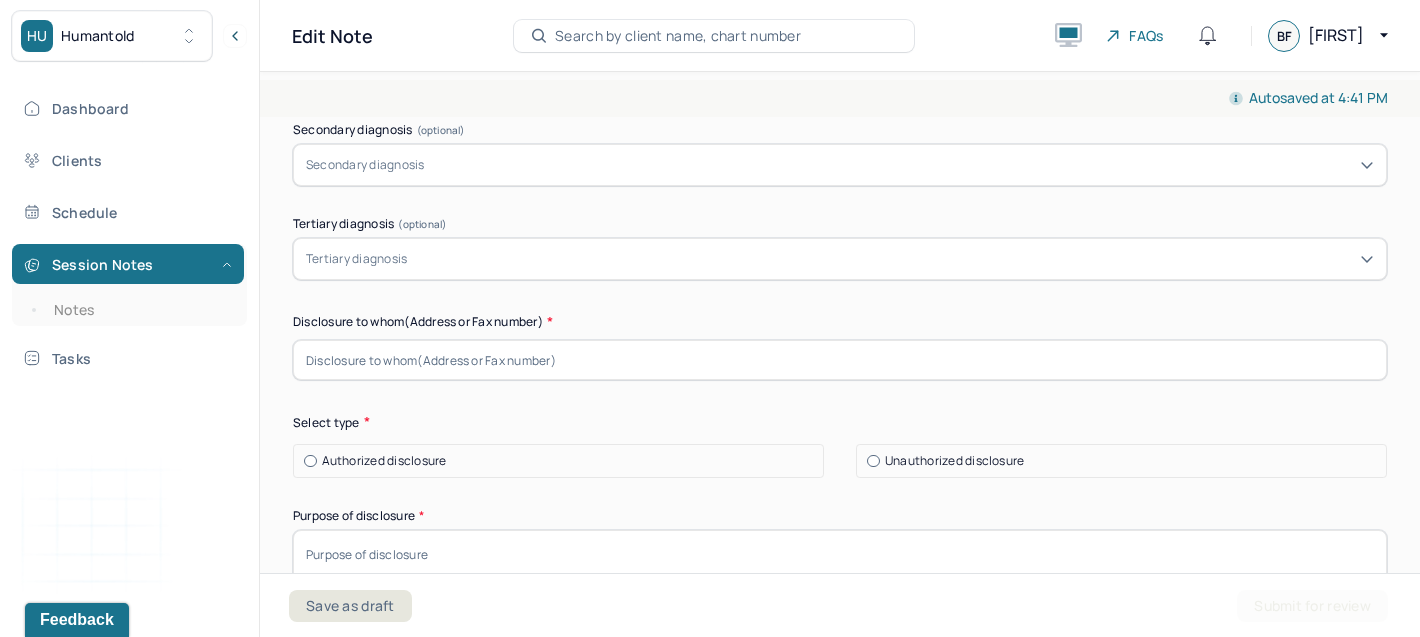 click at bounding box center (840, 360) 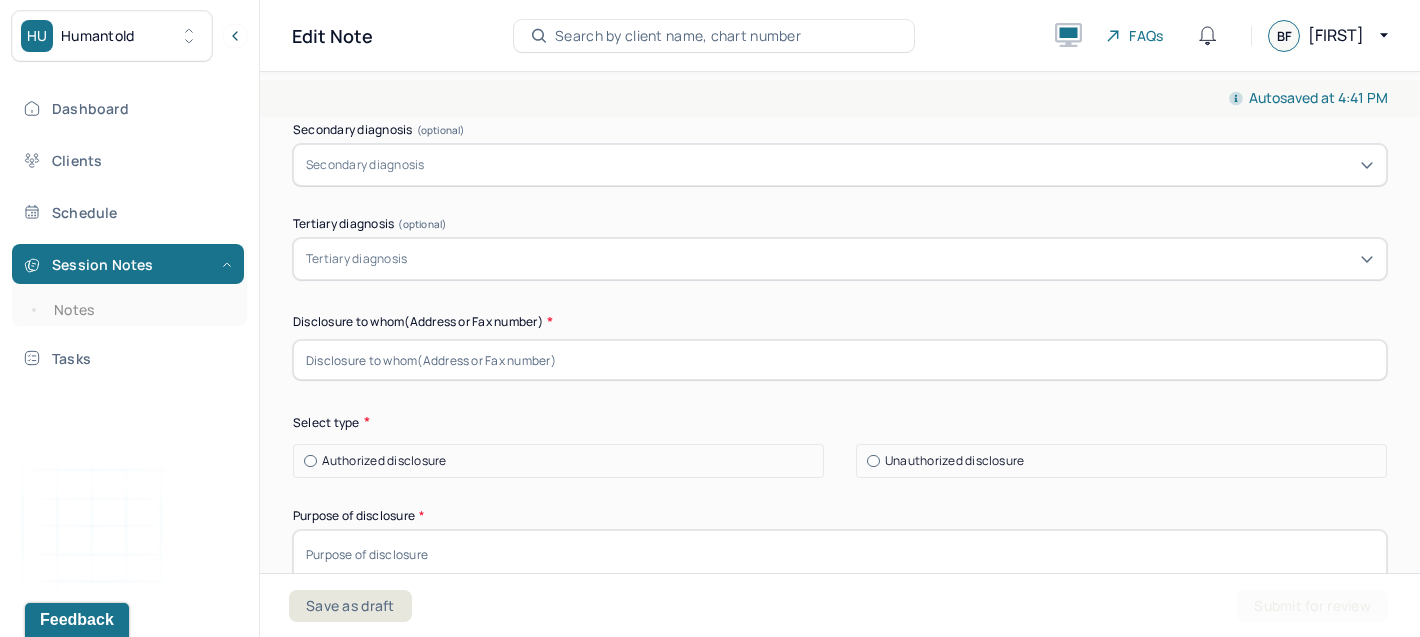 type on "Sedgwick - [EMAIL]" 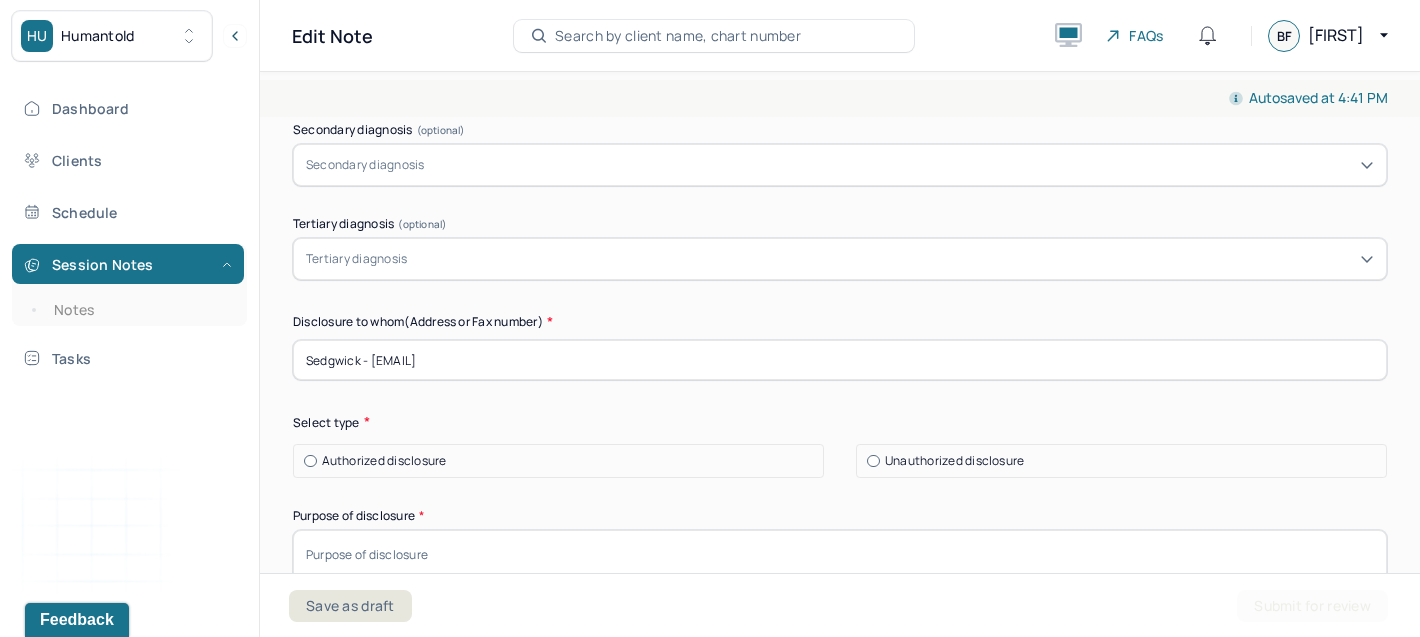 click on "Authorized disclosure" at bounding box center [384, 461] 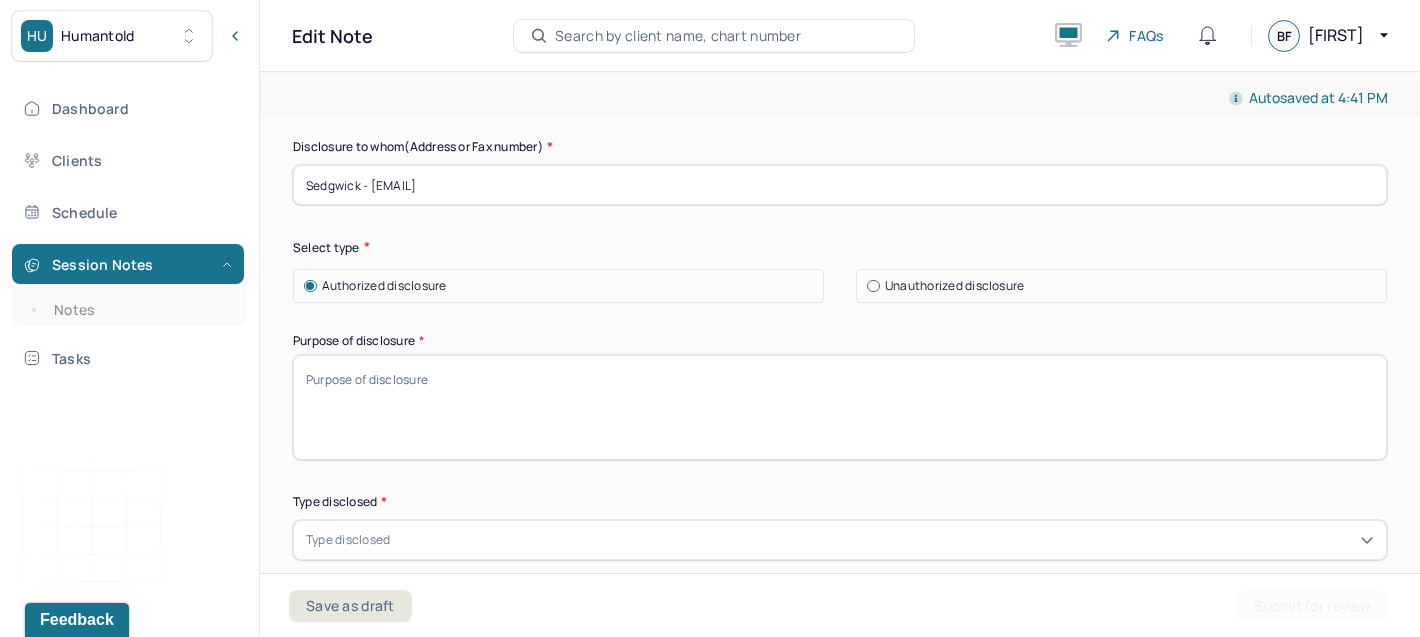 scroll, scrollTop: 611, scrollLeft: 0, axis: vertical 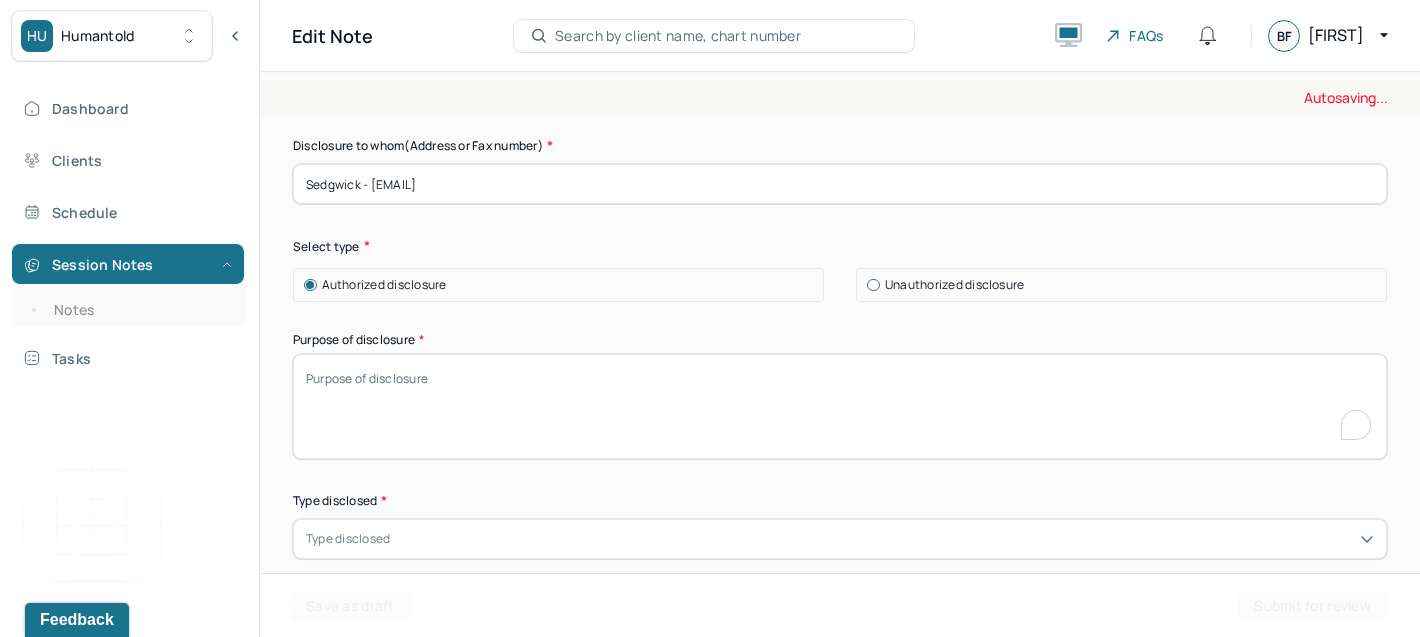click on "Purpose of disclosure *" at bounding box center (840, 406) 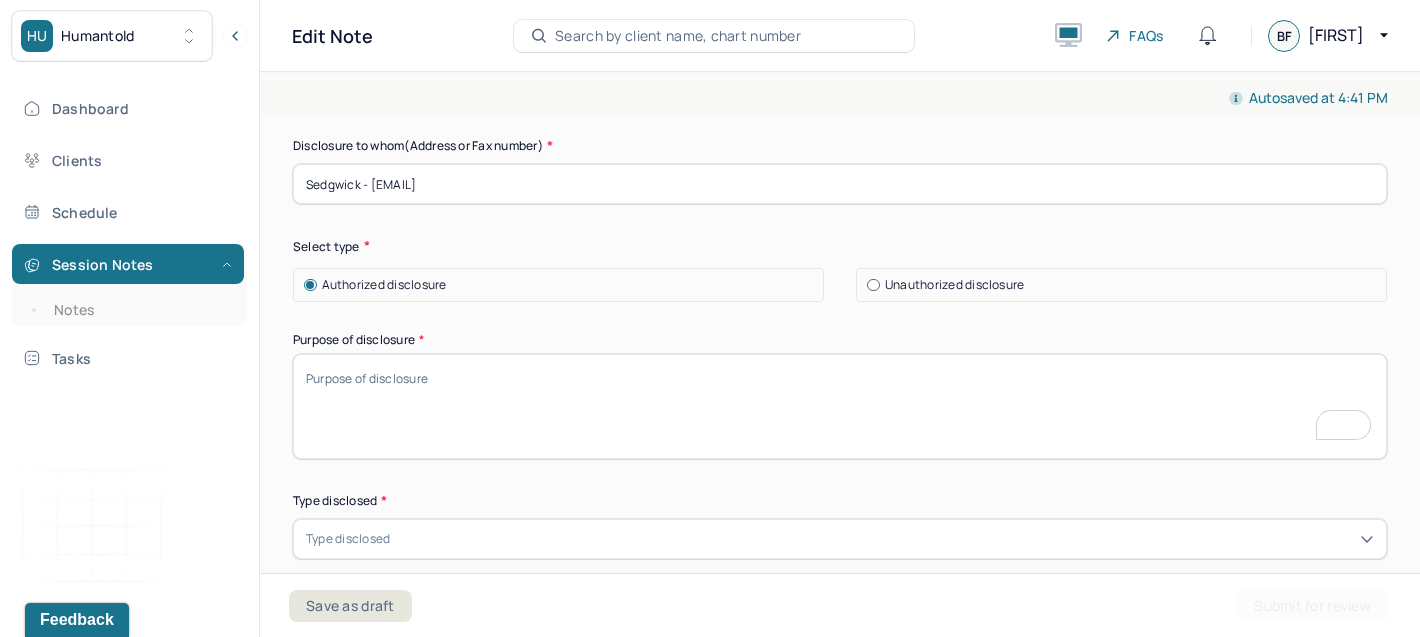paste on "Work absence - short-term disability" 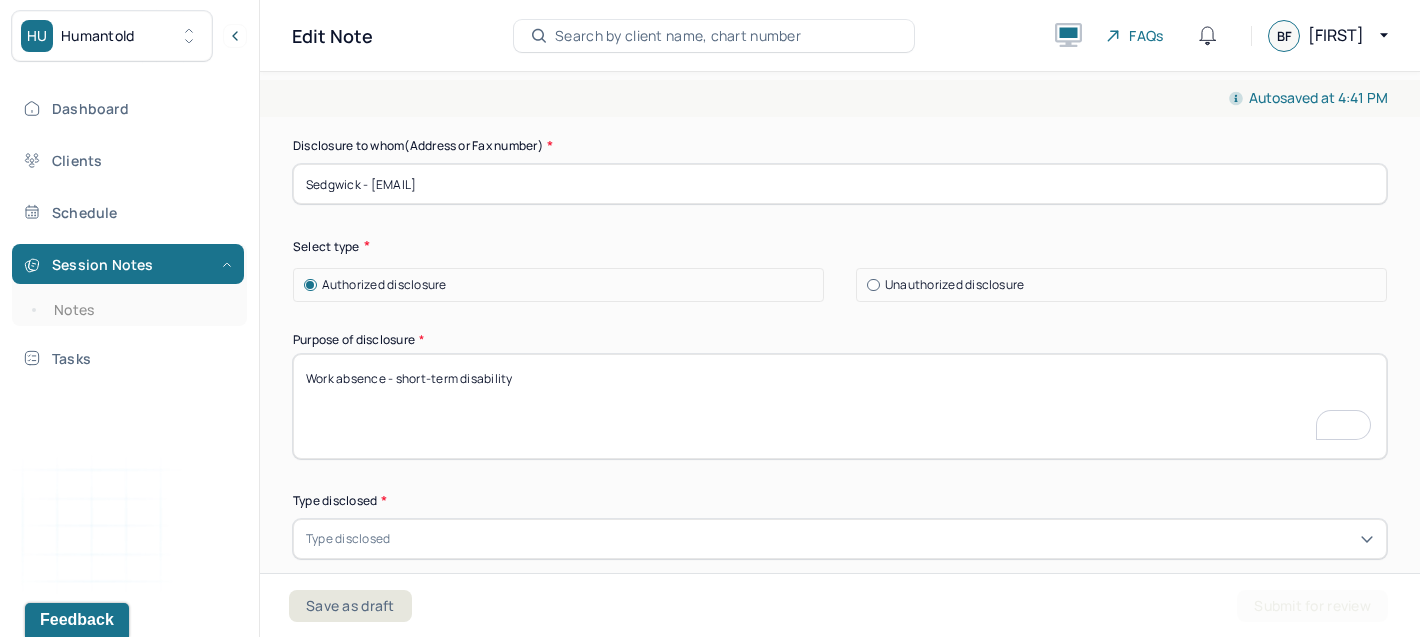 scroll, scrollTop: 611, scrollLeft: 0, axis: vertical 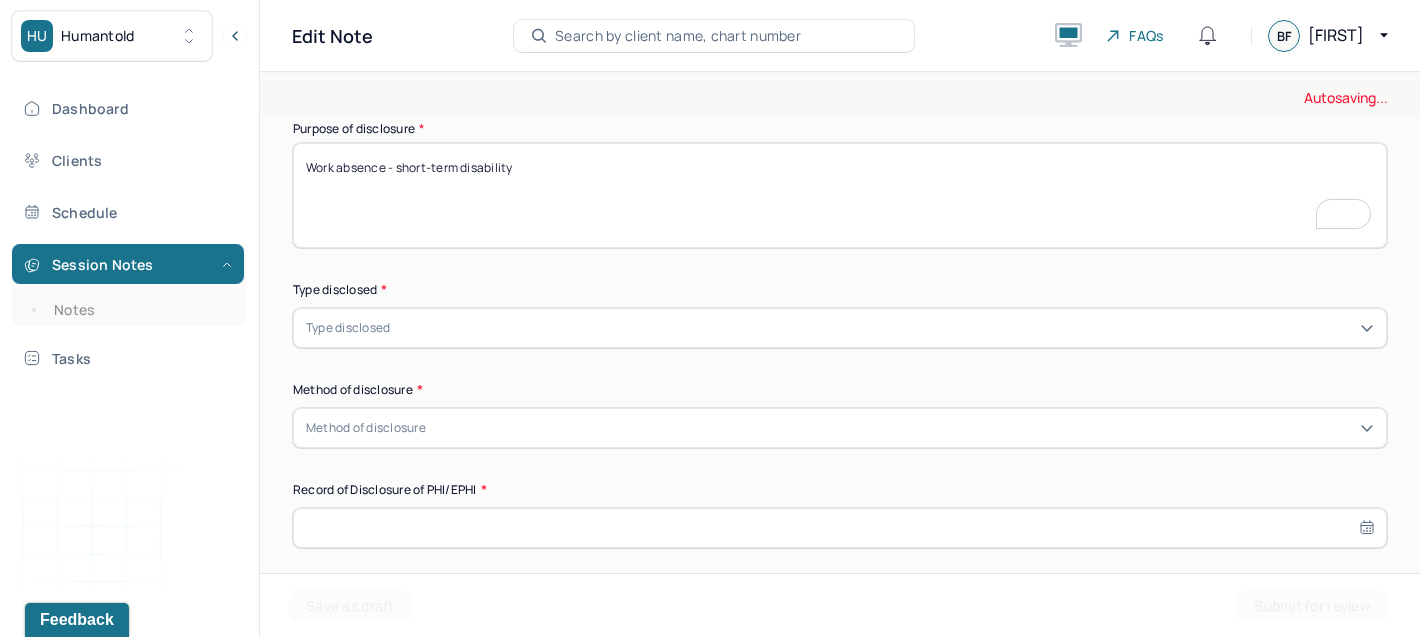 type on "Work absence - short-term disability" 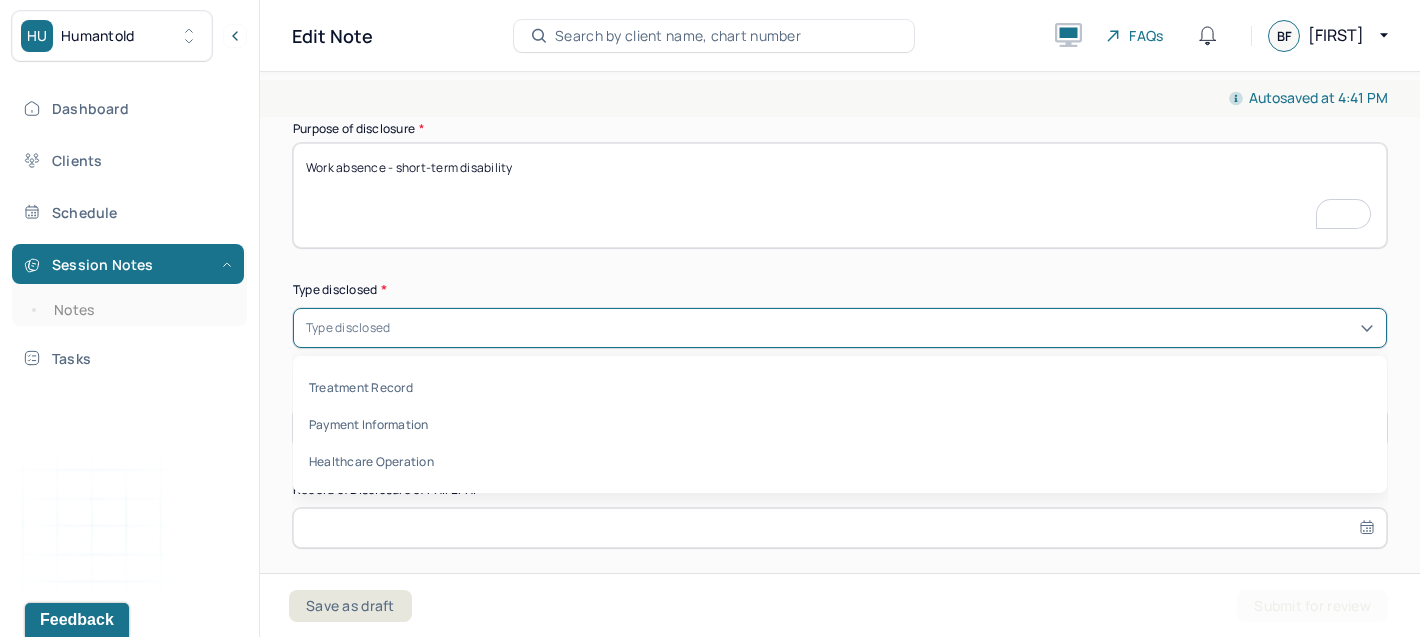 click on "Type disclosed" at bounding box center (348, 328) 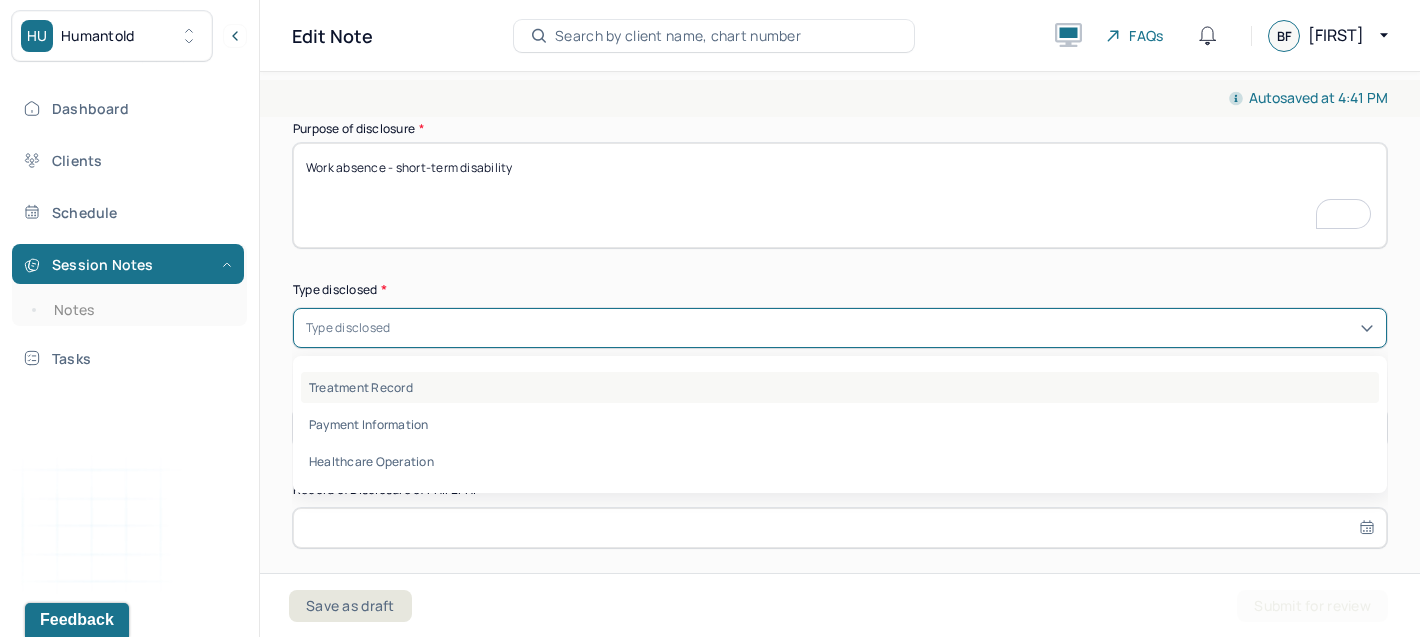 click on "Treatment Record" at bounding box center (840, 387) 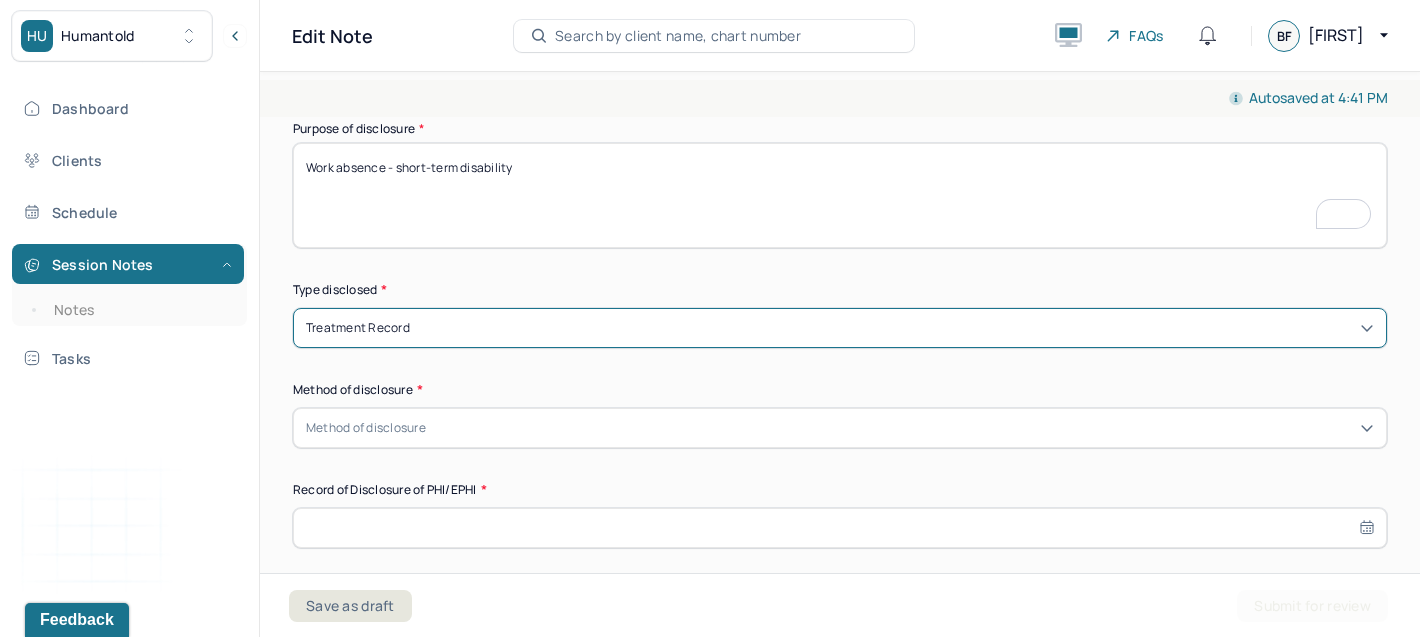 scroll, scrollTop: 888, scrollLeft: 0, axis: vertical 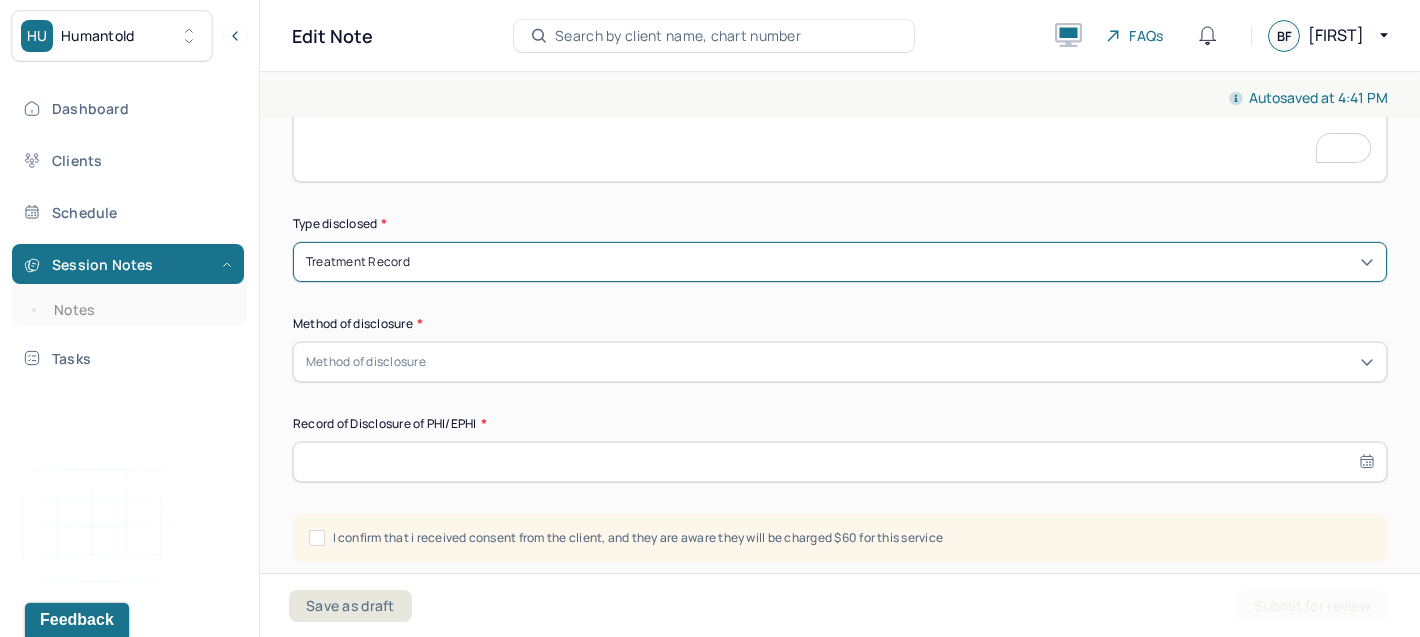 click on "Method of disclosure" at bounding box center (366, 362) 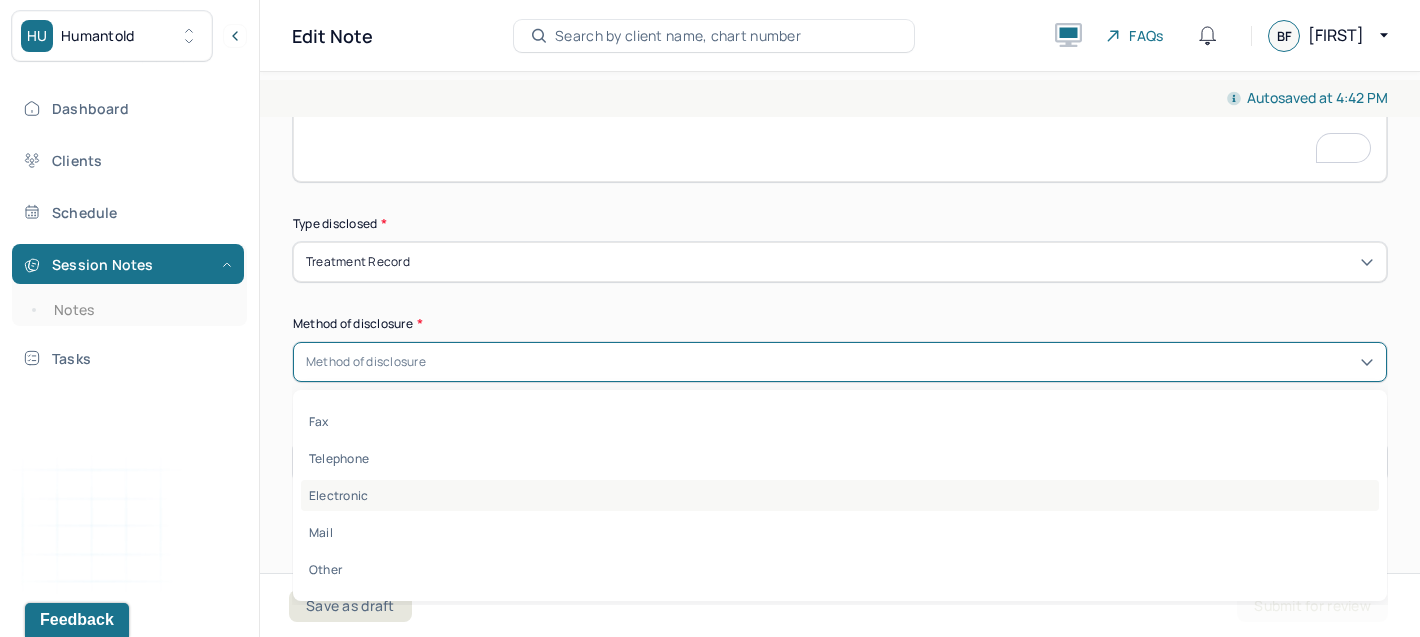 click on "Electronic" at bounding box center (840, 495) 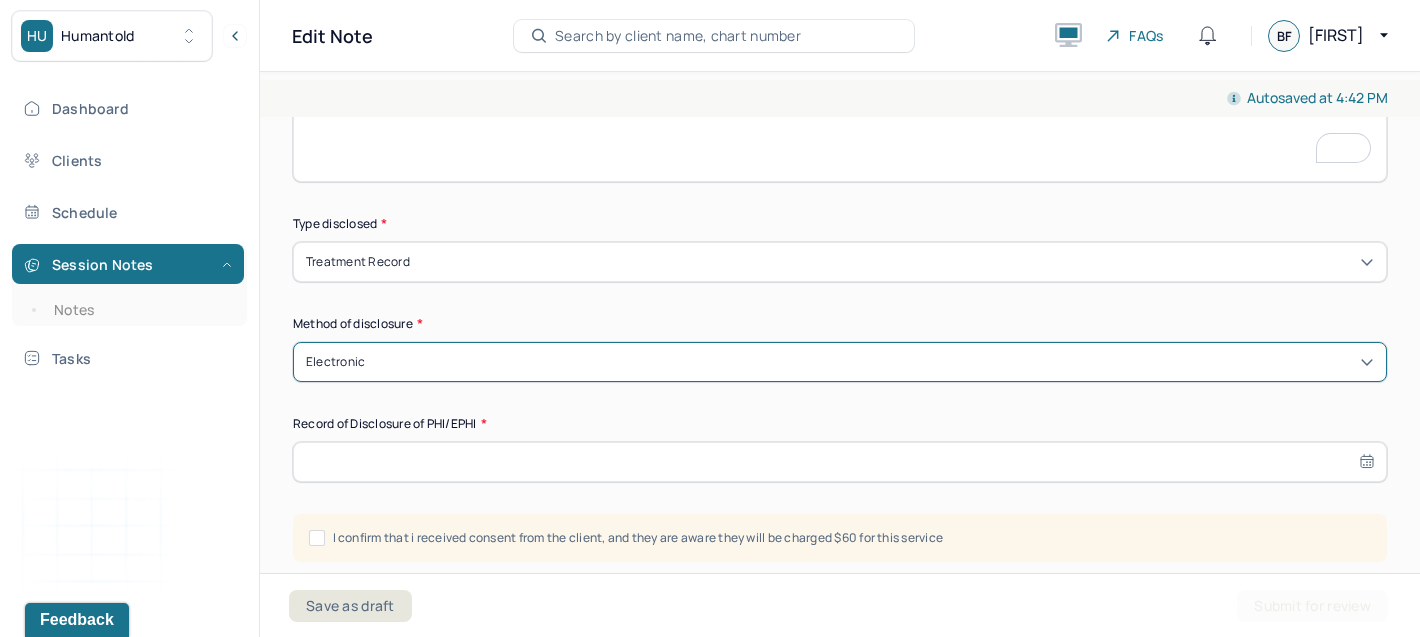 select on "6" 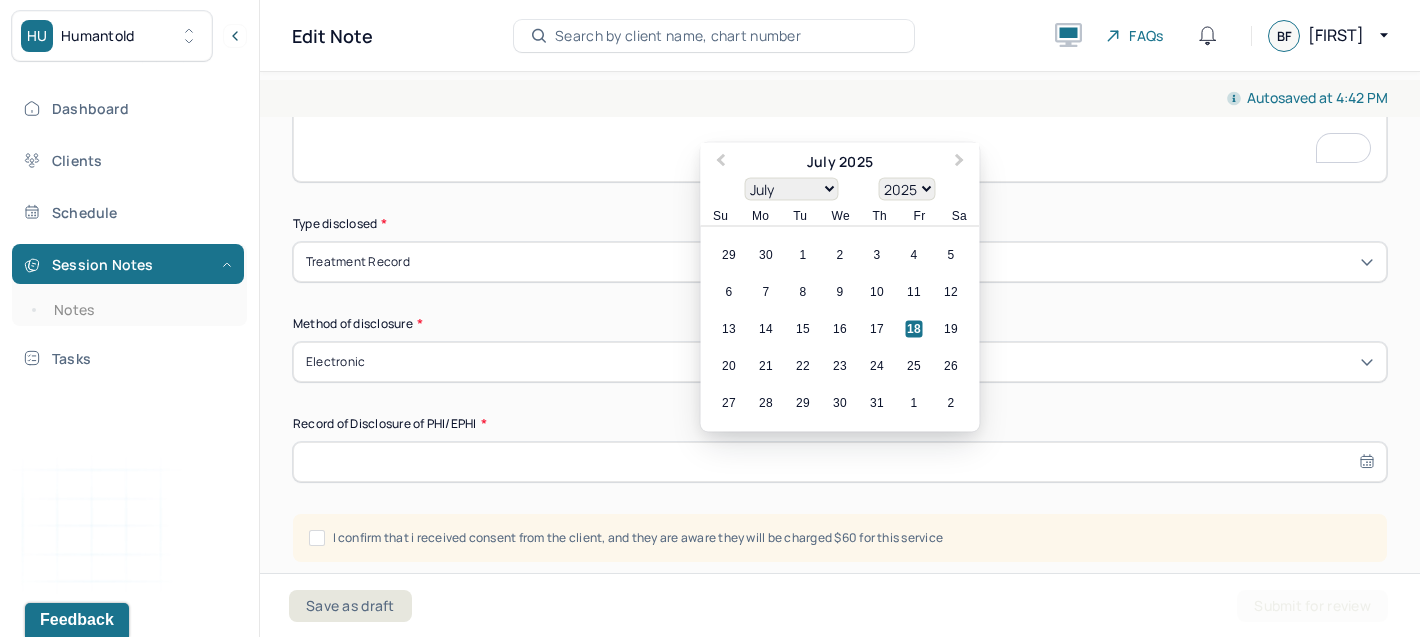 click at bounding box center (840, 462) 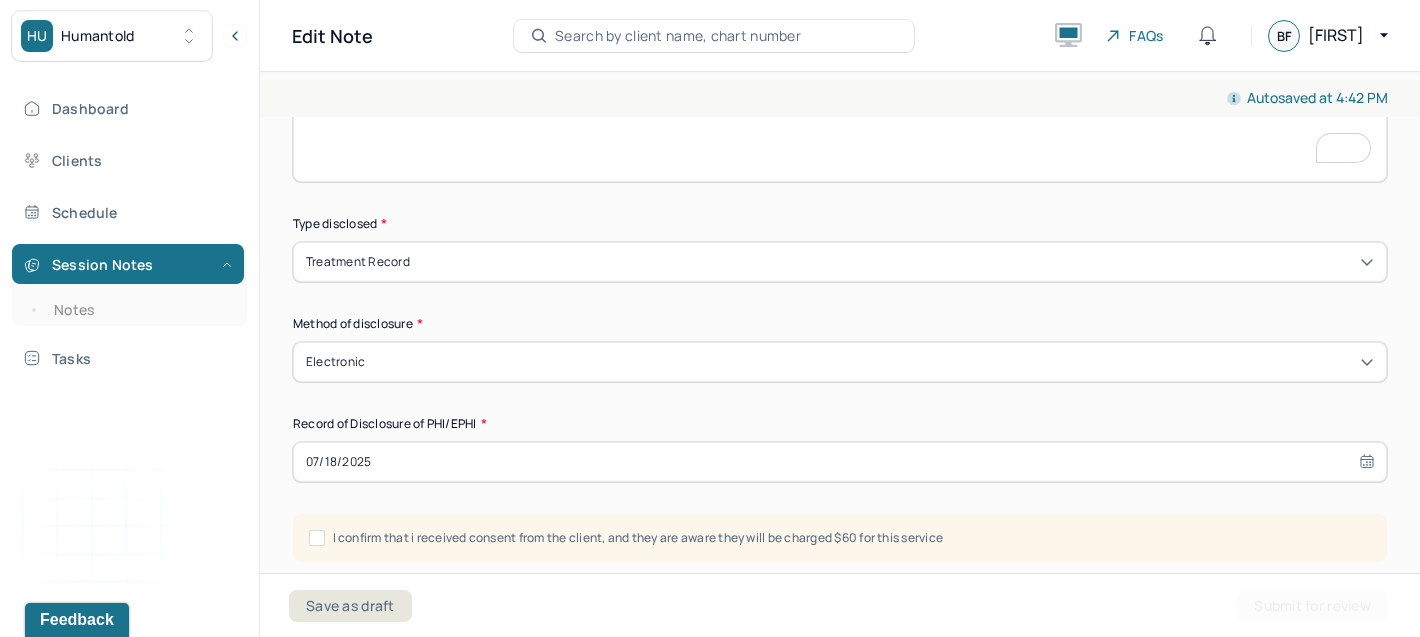 scroll, scrollTop: 1045, scrollLeft: 0, axis: vertical 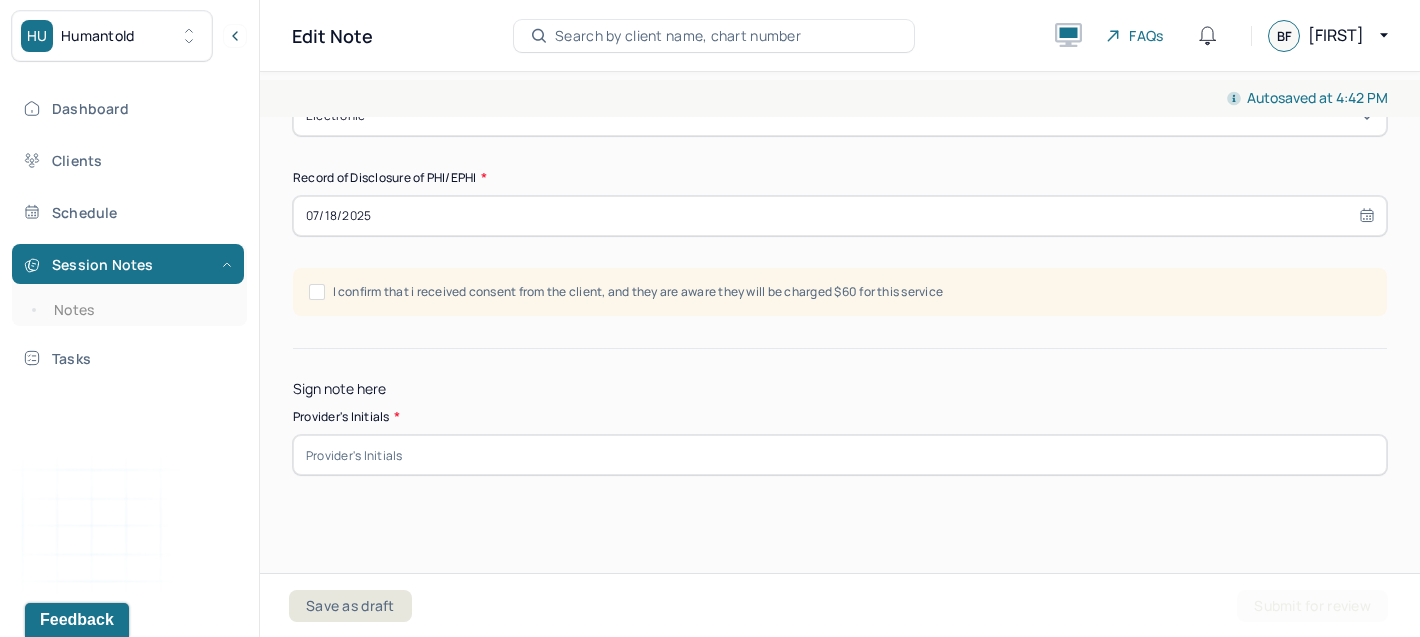 click on "I confirm that i received consent from the client, and they are aware they will be charged $60 for this service" at bounding box center (317, 292) 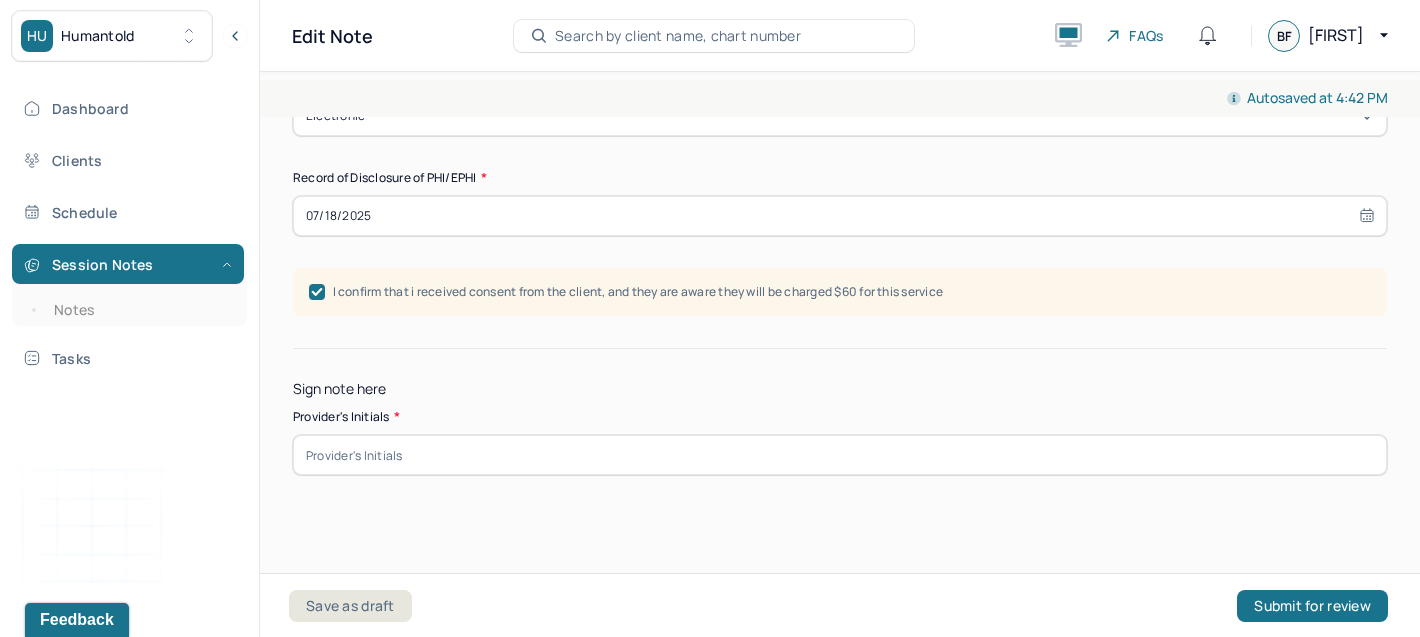click at bounding box center [840, 455] 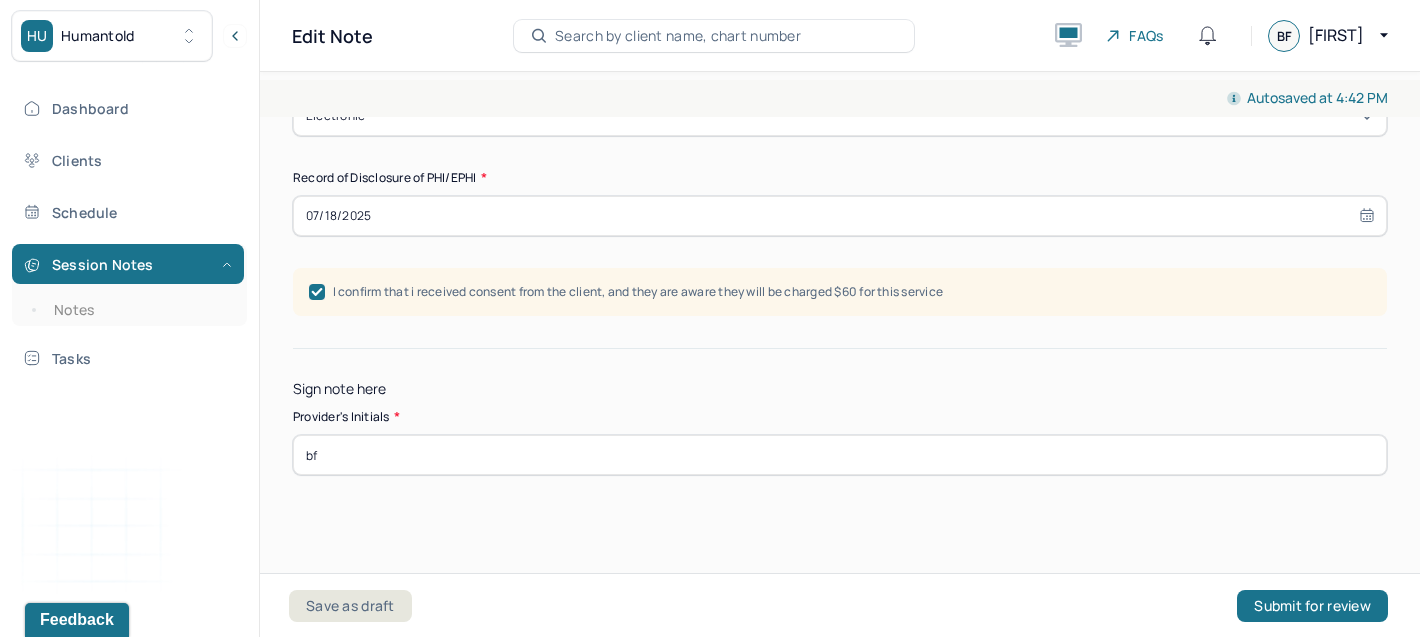 scroll, scrollTop: 935, scrollLeft: 0, axis: vertical 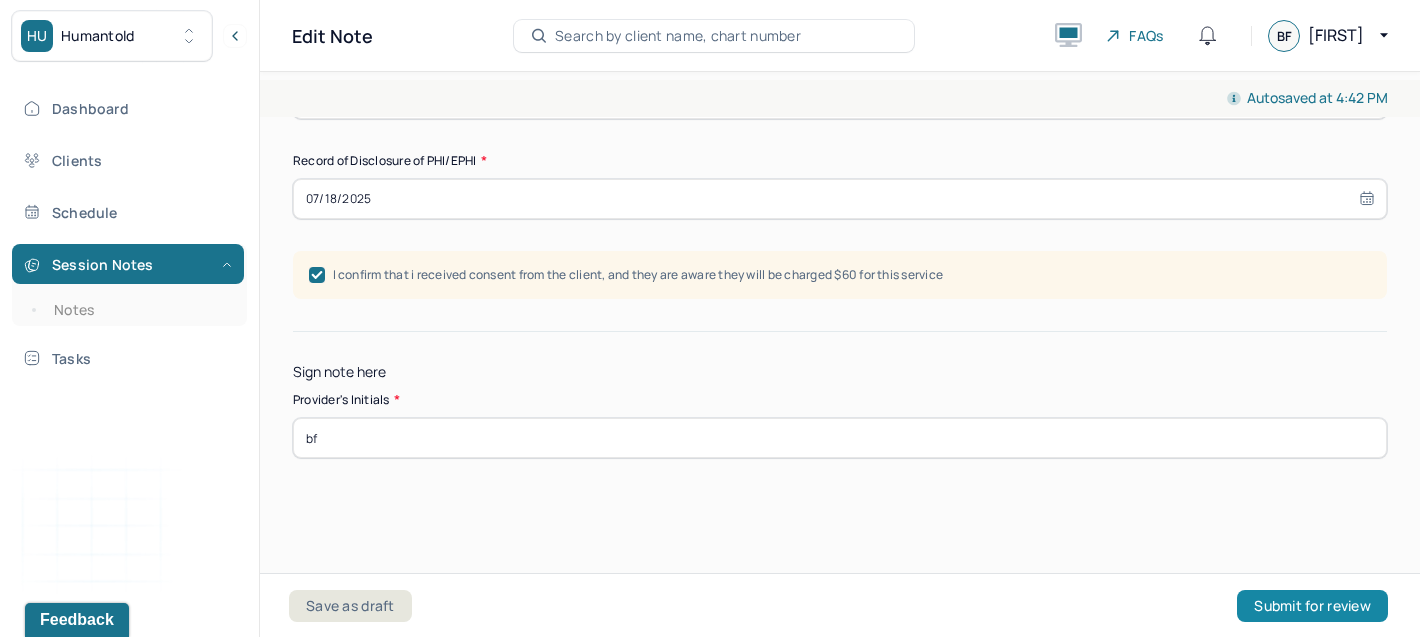 type on "bf" 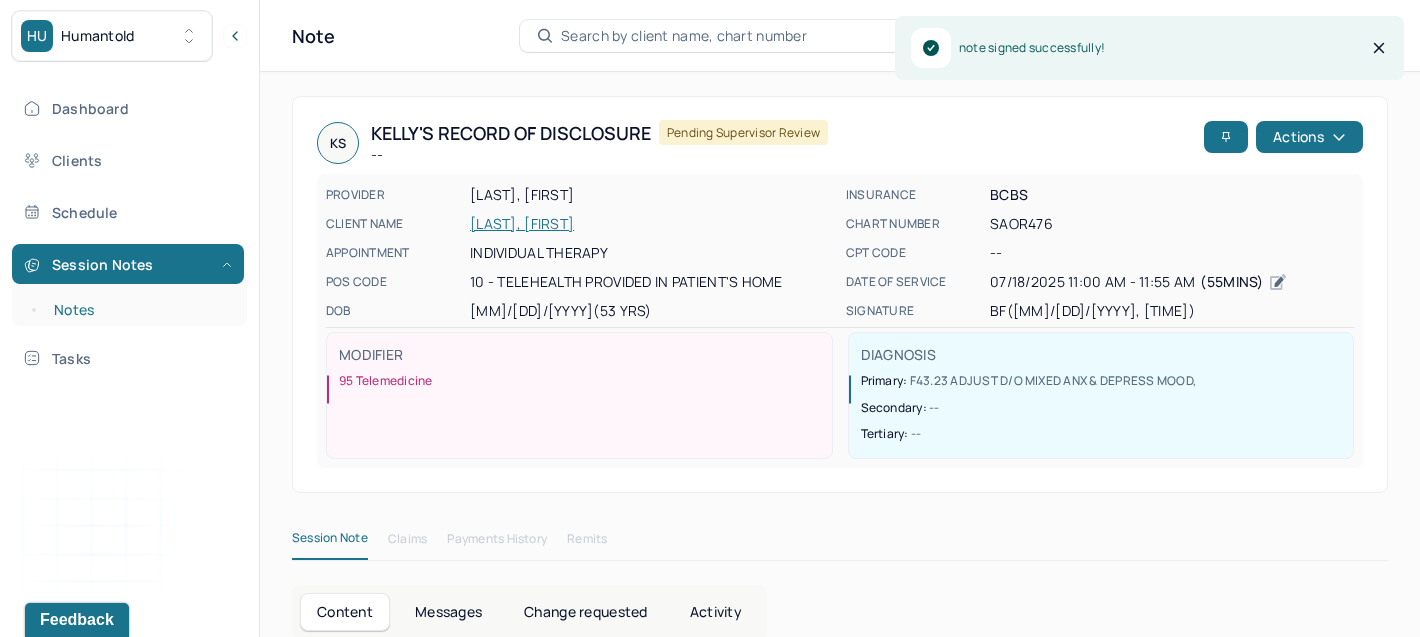 click on "Notes" at bounding box center [139, 310] 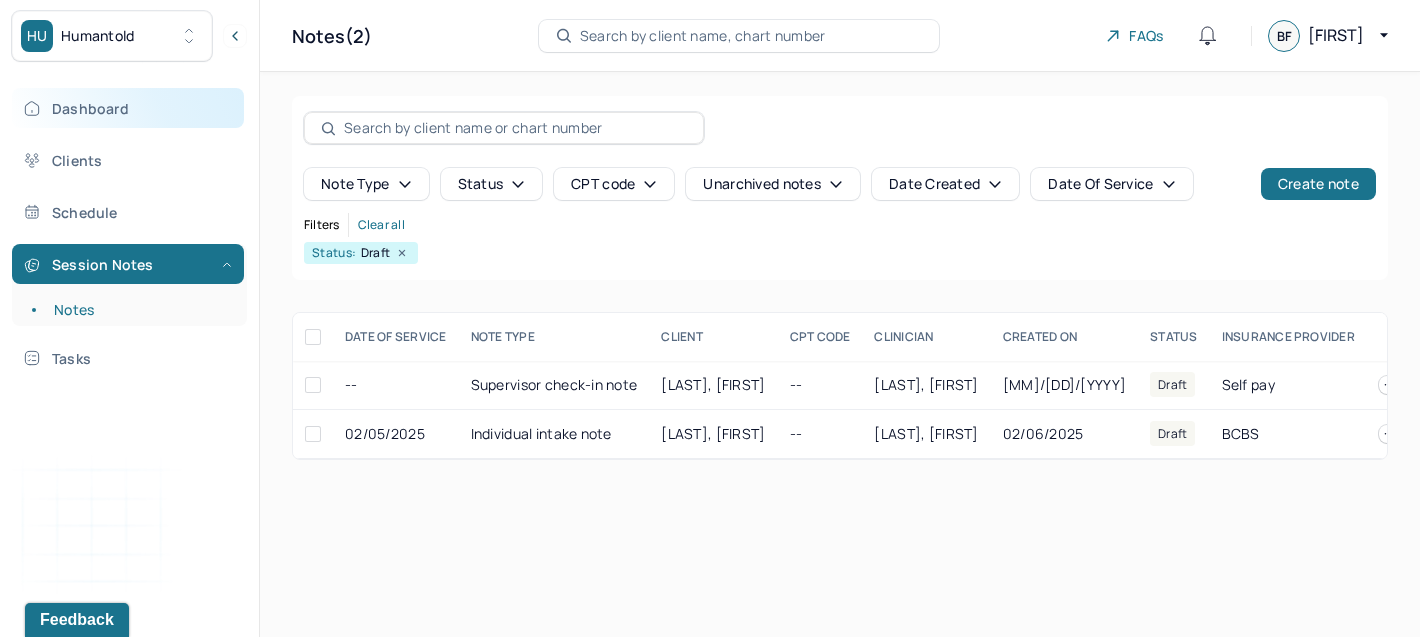 click on "Dashboard" at bounding box center [128, 108] 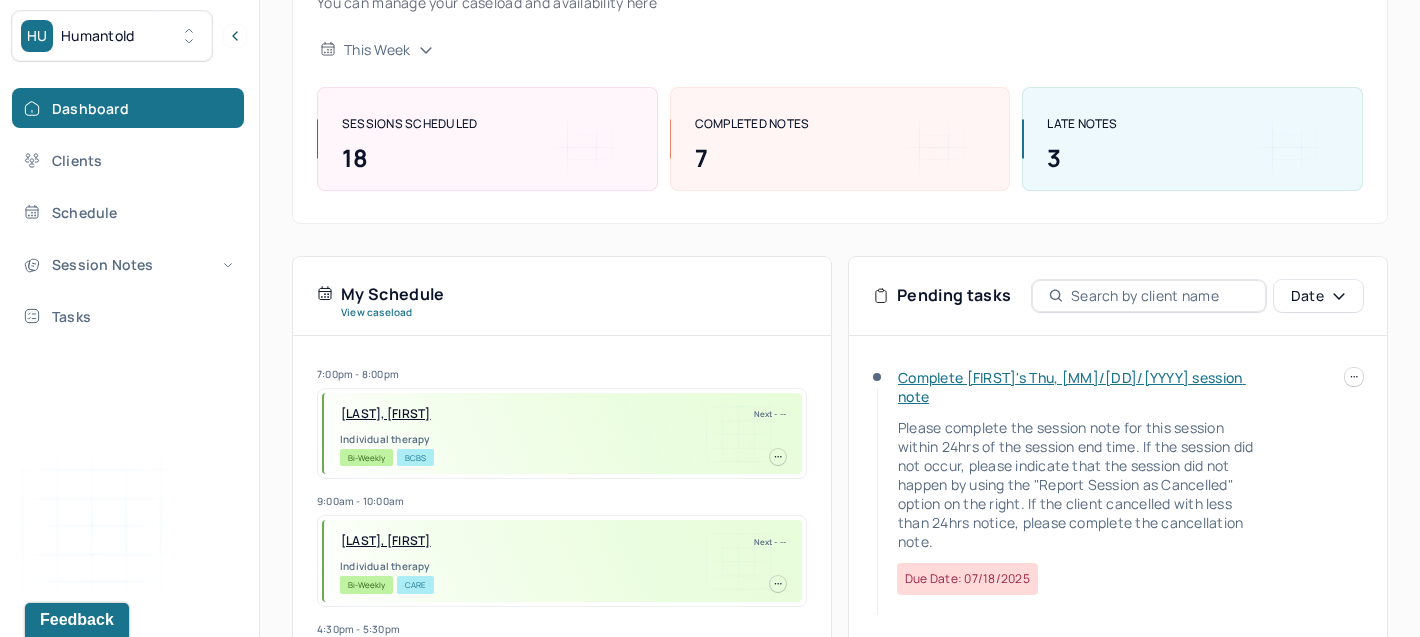 scroll, scrollTop: 176, scrollLeft: 0, axis: vertical 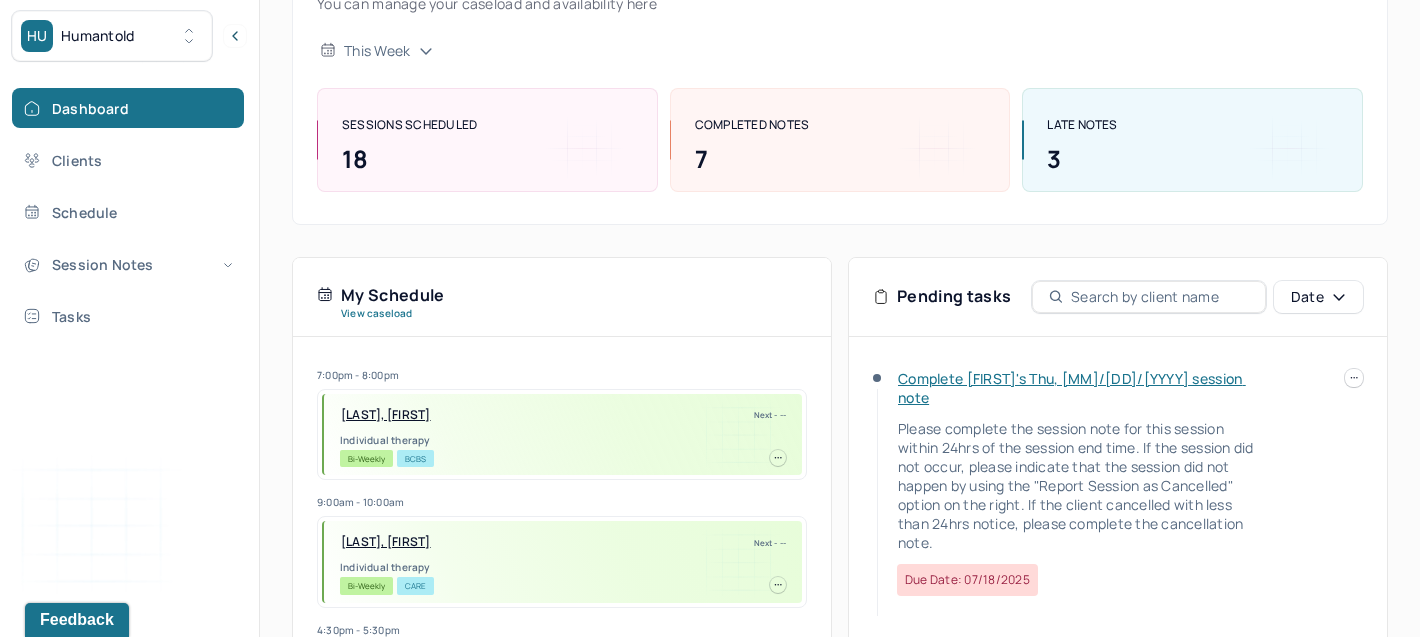 click on "HU Humantold Dashboard Clients Schedule Session Notes Tasks BF [FIRST] [LAST] provider Logout Search by client name, chart number FAQs BF [FIRST] Let’s get you started 🚀 You can manage your caseload and availability here this week SESSIONS SCHEDULED 18 COMPLETED NOTES 7 LATE NOTES 3 My Schedule View caseload 7:00pm - 8:00pm [LAST], [FIRST] Next -- Individual therapy Bi-Weekly BCBS 9:00am - 10:00am [LAST], [FIRST] Next -- Individual therapy Bi-Weekly CARE 4:30pm - 5:30pm [LAST], [FIRST] Next - [MM]/[DD]/[YYYY] Individual therapy Weekly BCBS 6:00pm - 7:00pm [LAST], [FIRST] Next - [MM]/[DD]/[YYYY] Individual therapy Bi-Weekly FEP 8:00am - 9:00am [LAST], [FIRST] Next - [MM]/[DD]/[YYYY] Individual therapy Weekly BCBS 8:00am - 9:00am [LAST], [FIRST] Next - [MM]/[DD]/[YYYY] Individual therapy Weekly BCBS 8:00pm - 9:00pm [LAST], [FIRST] Next - [MM]/[DD]/[YYYY] Individual therapy Bi-Weekly BCBS 7:00pm - 8:00pm [LAST], [FIRST]" at bounding box center (710, 407) 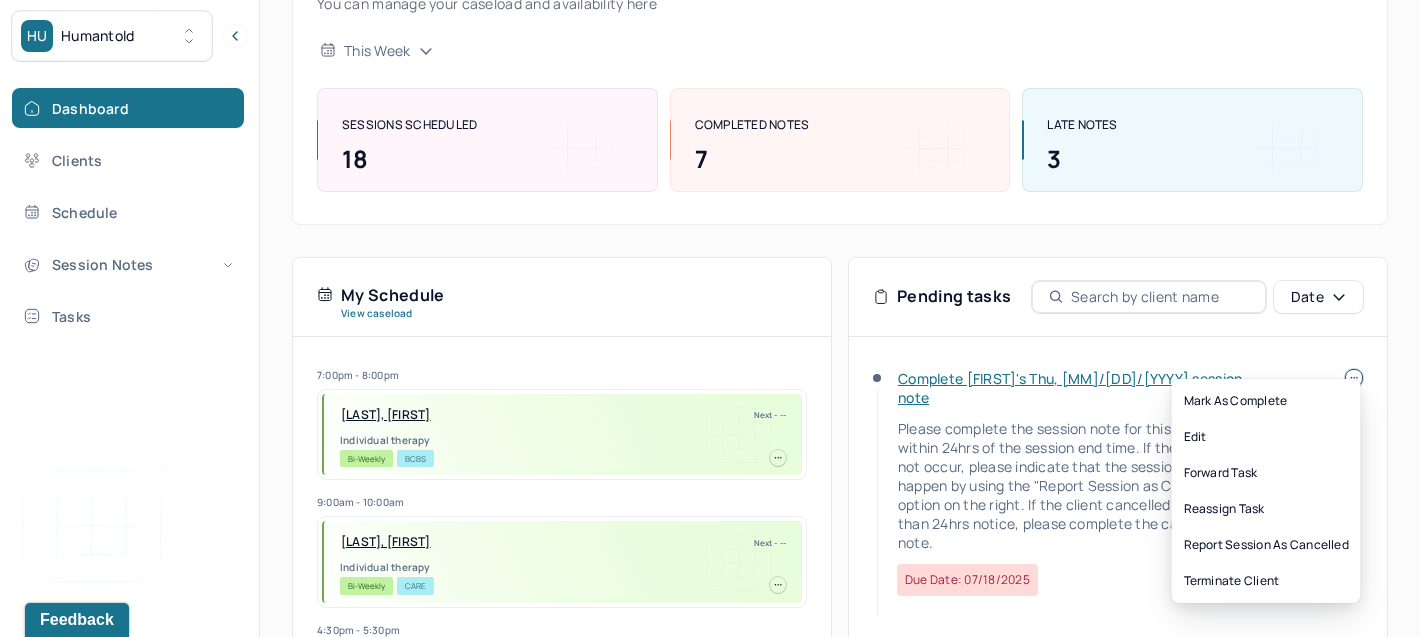 click on "Complete [FIRST]'s Thu, [MM]/[DD]/[YYYY] session note" at bounding box center (1072, 388) 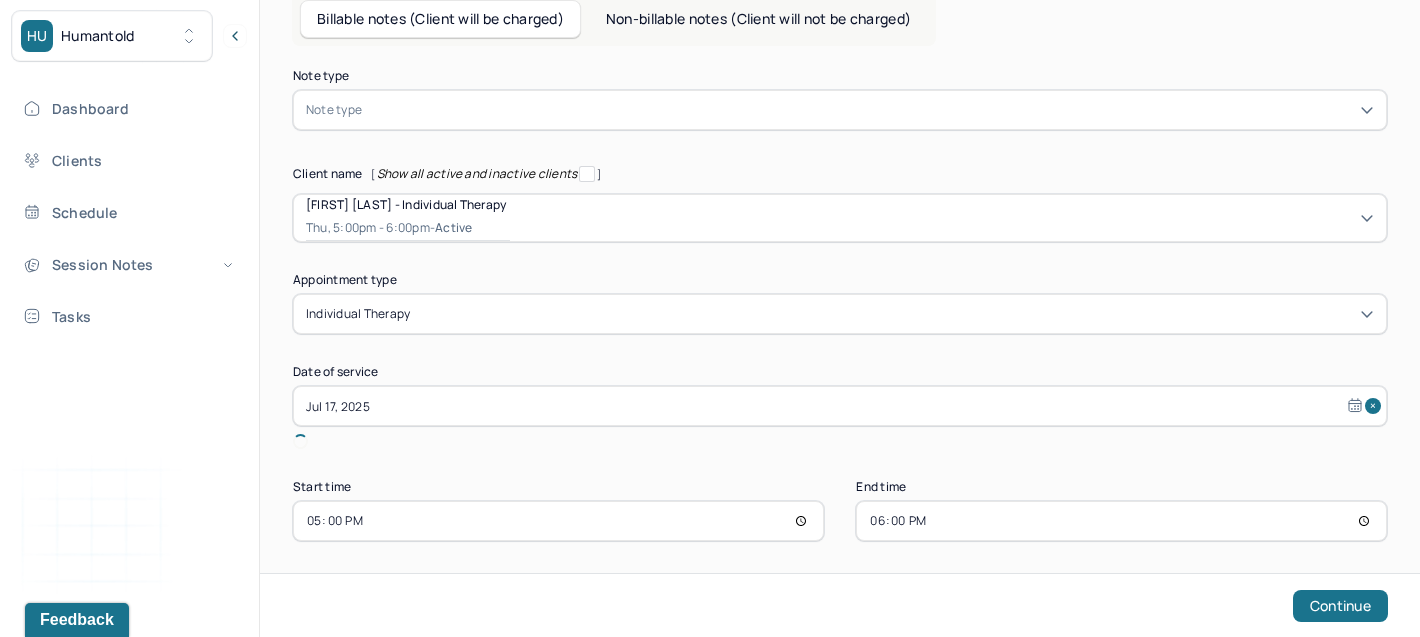 scroll, scrollTop: 90, scrollLeft: 0, axis: vertical 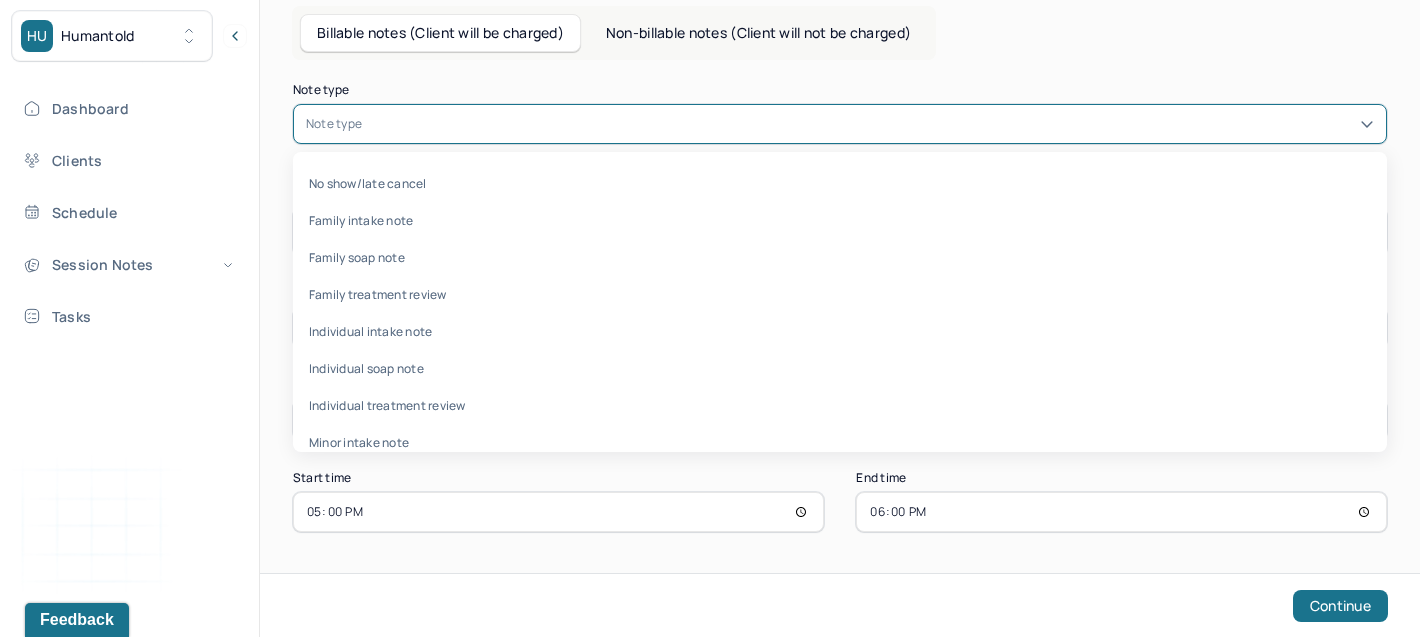 click at bounding box center [870, 124] 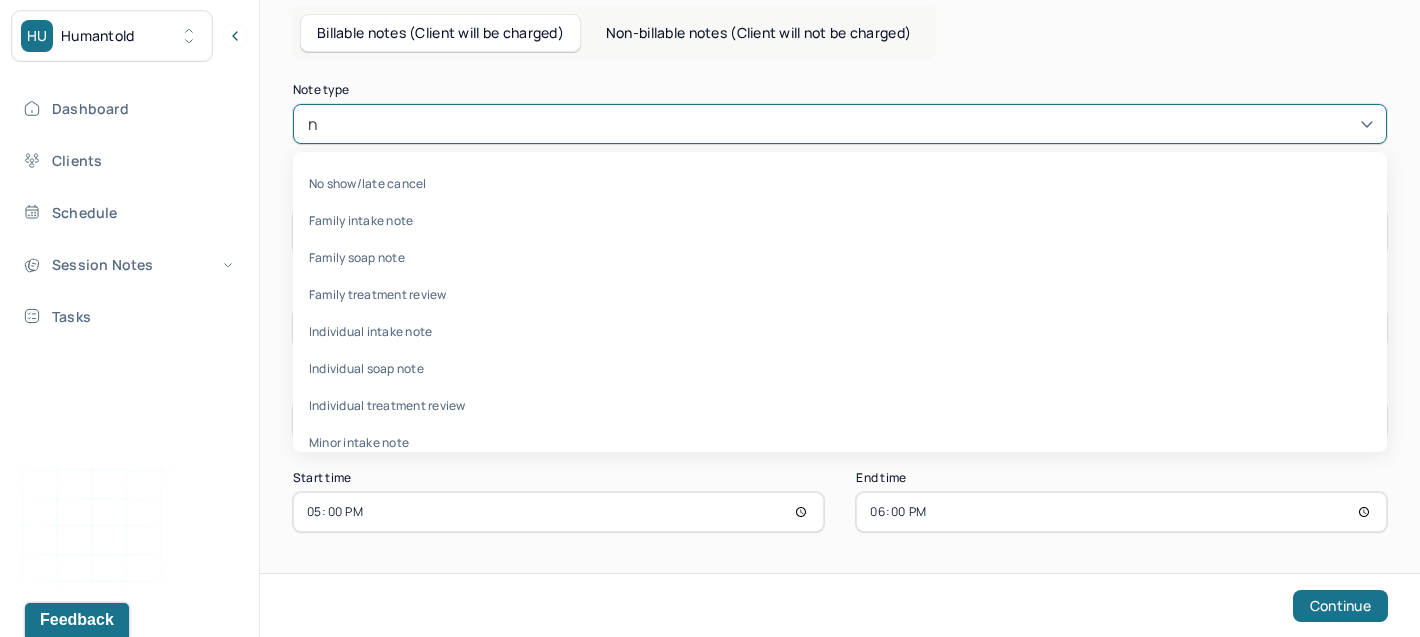 type on "no" 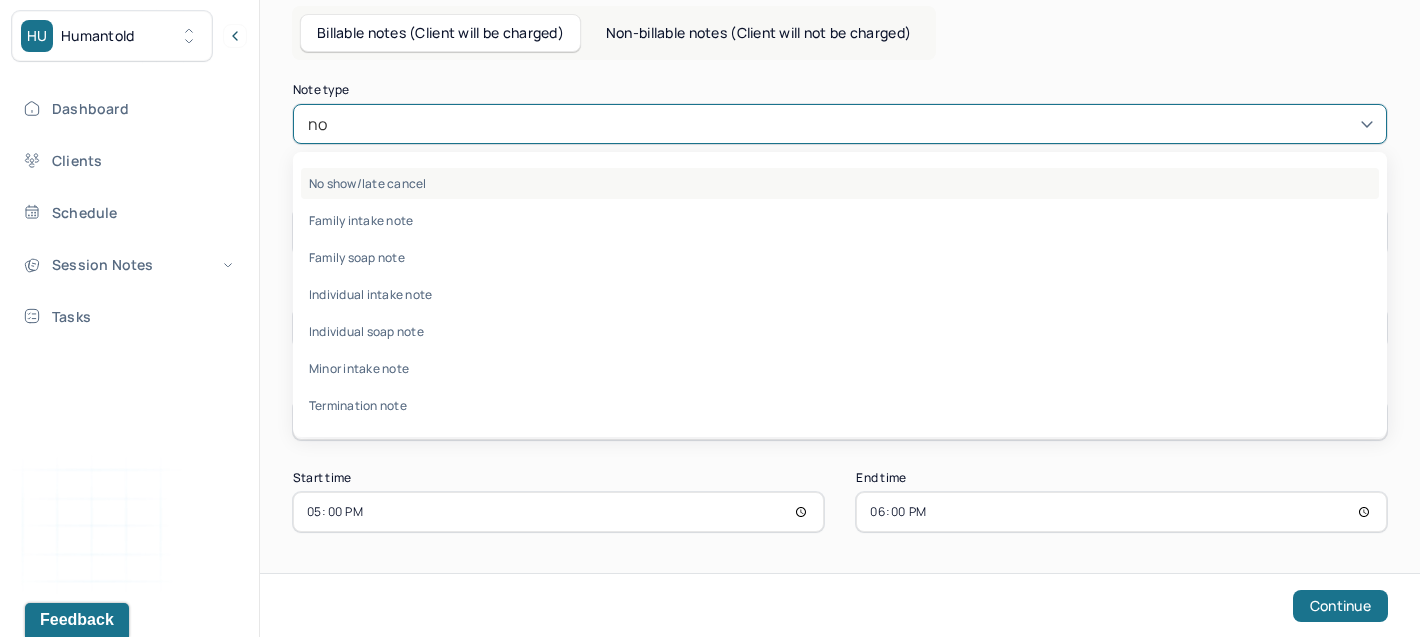 click on "No show/late cancel" at bounding box center [840, 183] 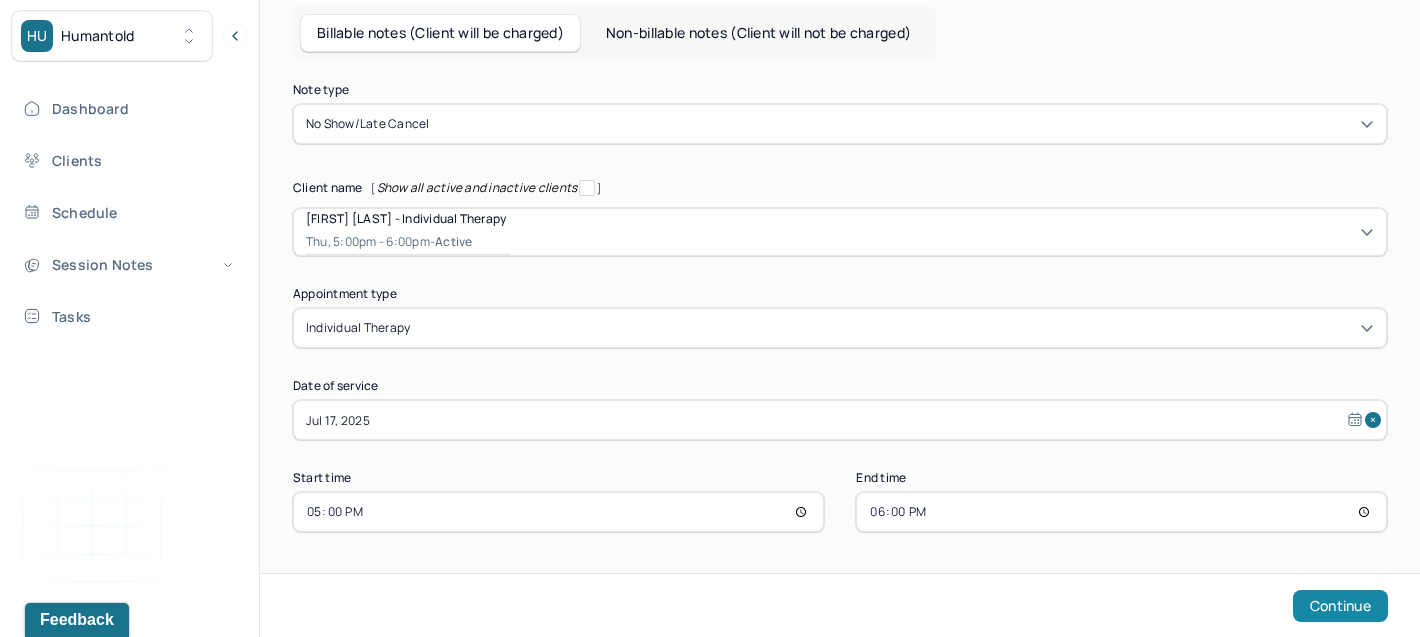 click on "Continue" at bounding box center (1340, 606) 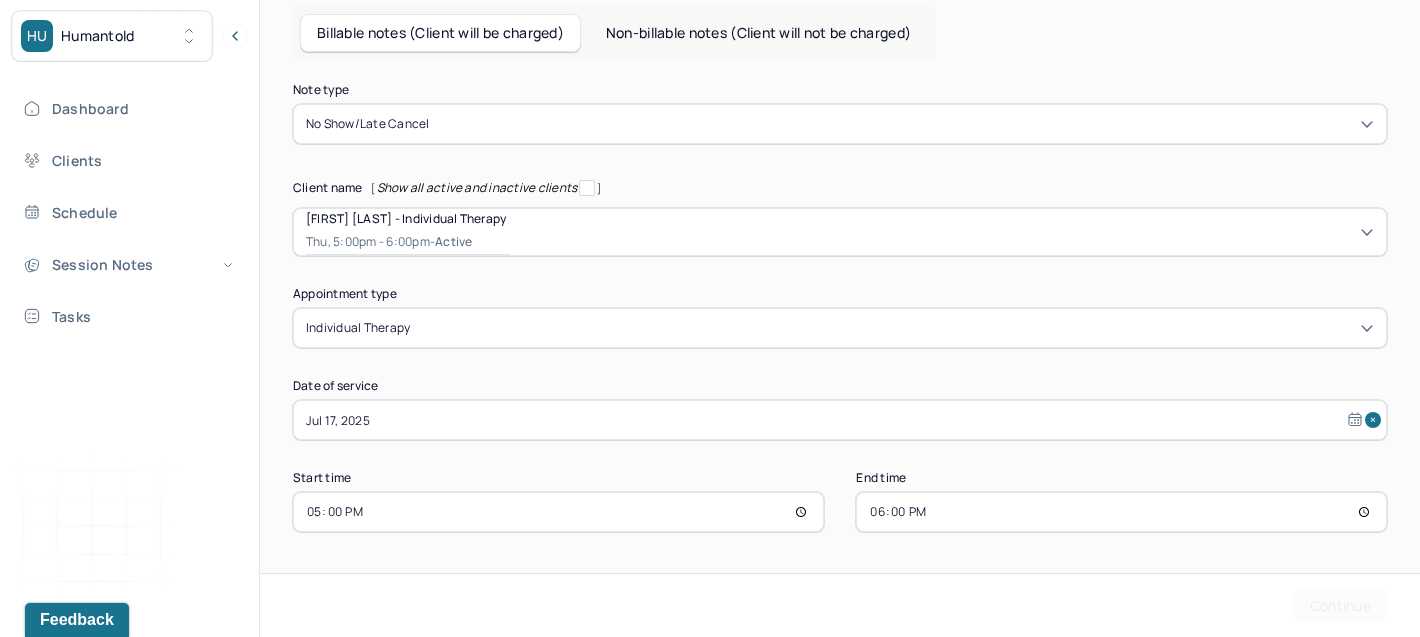 scroll, scrollTop: 0, scrollLeft: 0, axis: both 